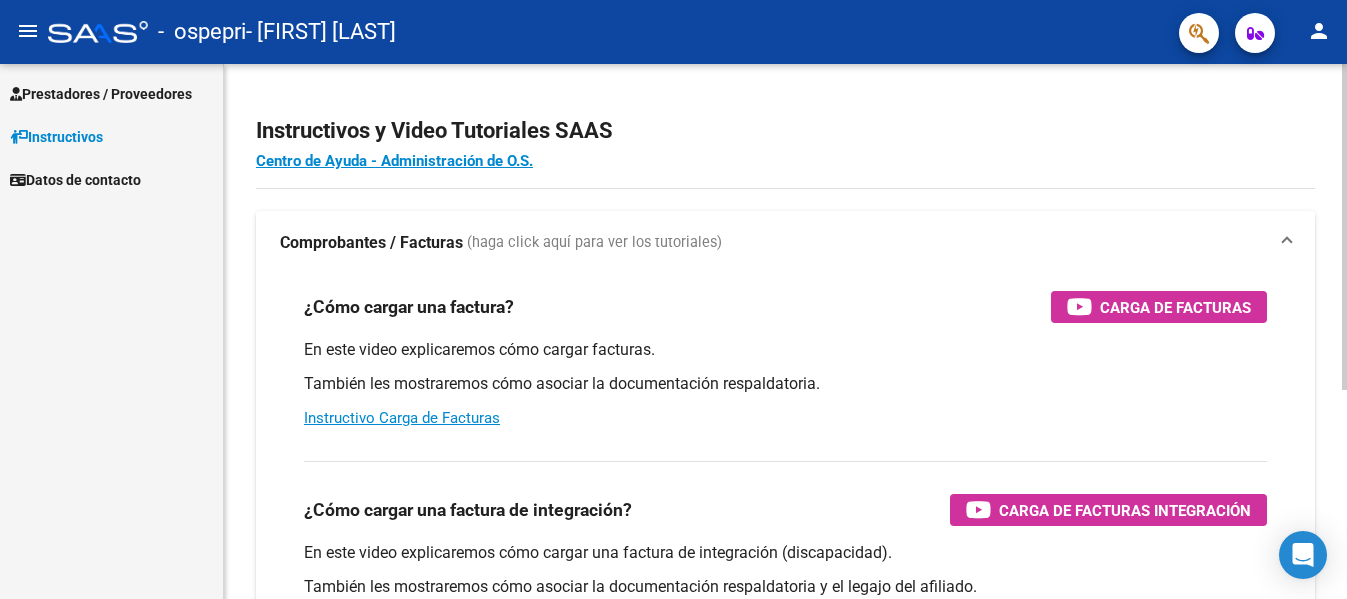 scroll, scrollTop: 0, scrollLeft: 0, axis: both 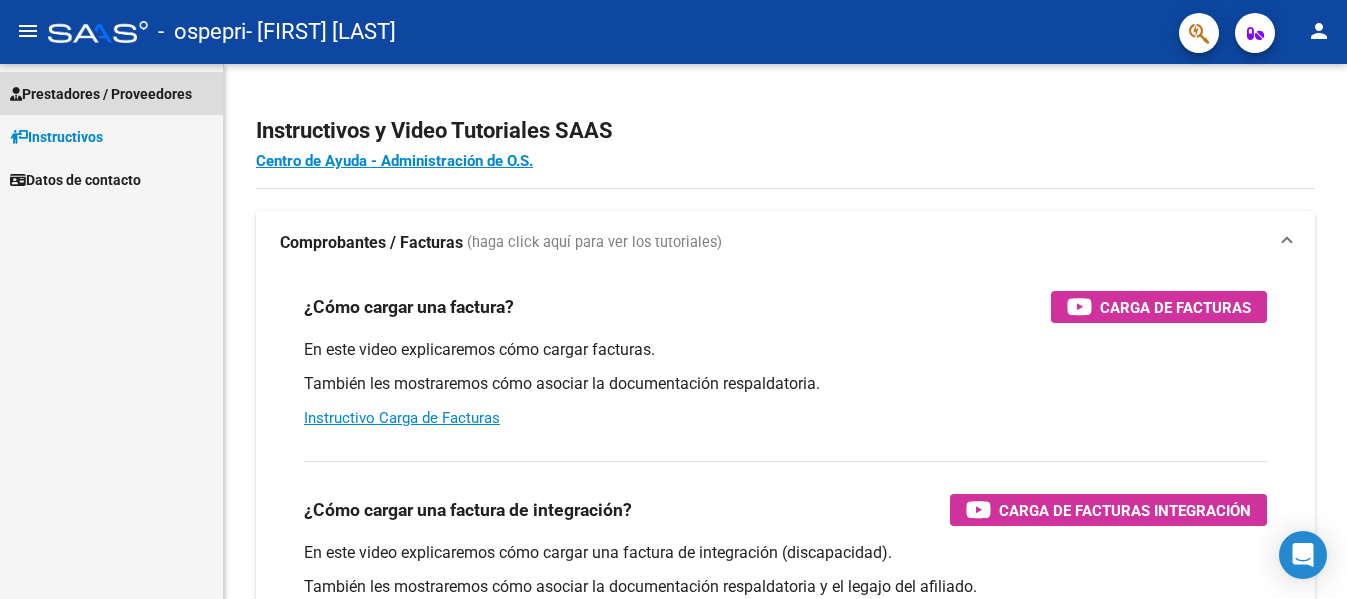 click on "Prestadores / Proveedores" at bounding box center [101, 94] 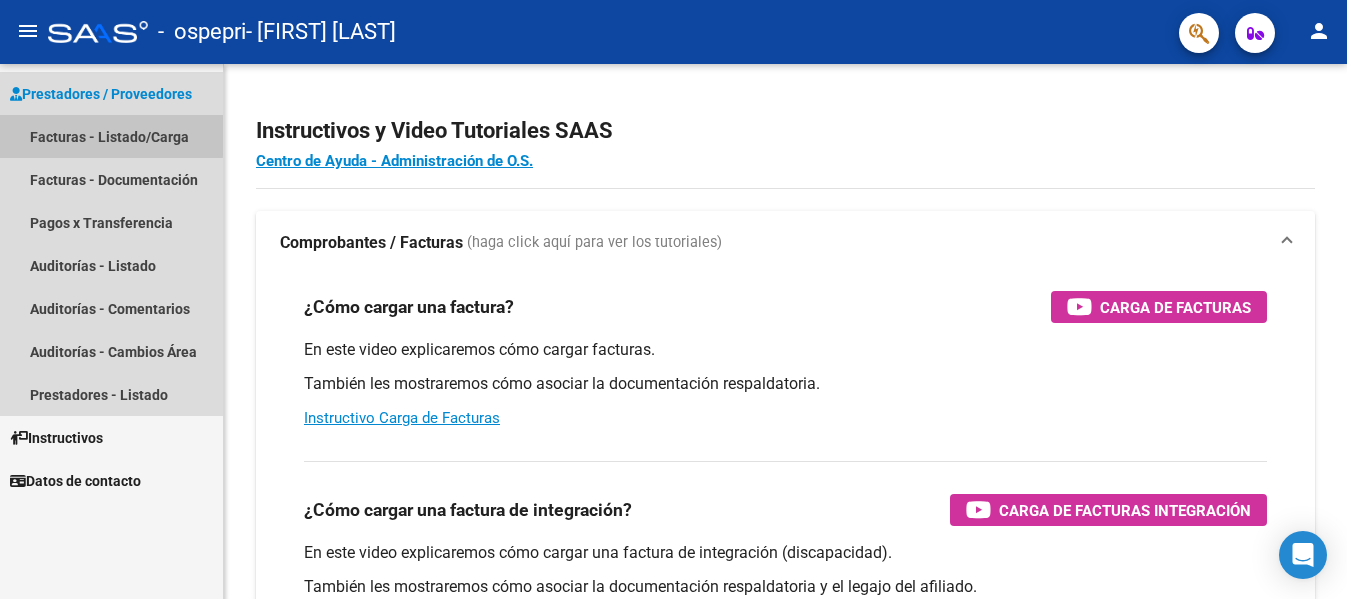 click on "Facturas - Listado/Carga" at bounding box center (111, 136) 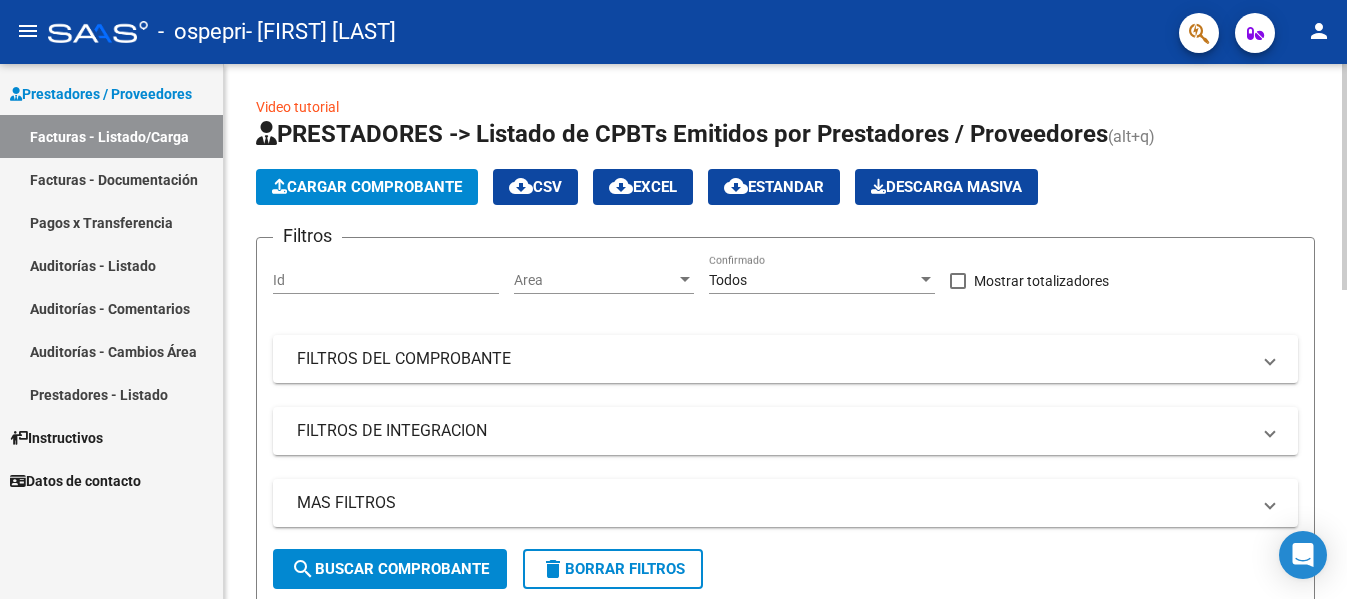 click on "Cargar Comprobante" 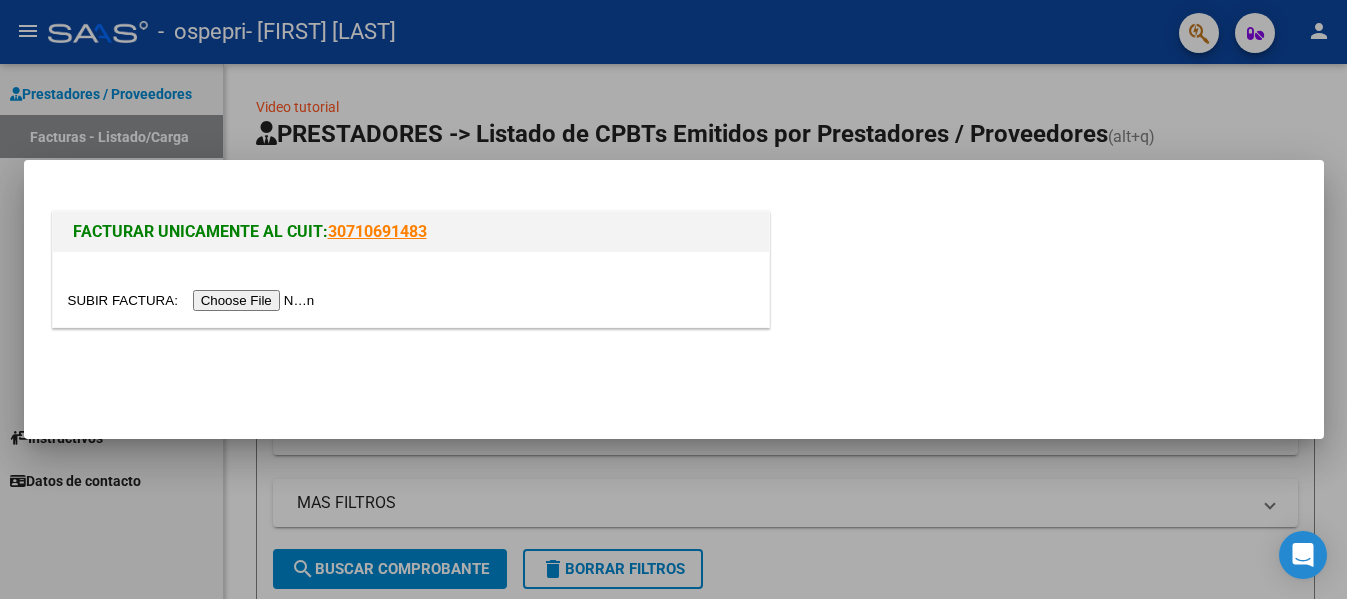 click at bounding box center (194, 300) 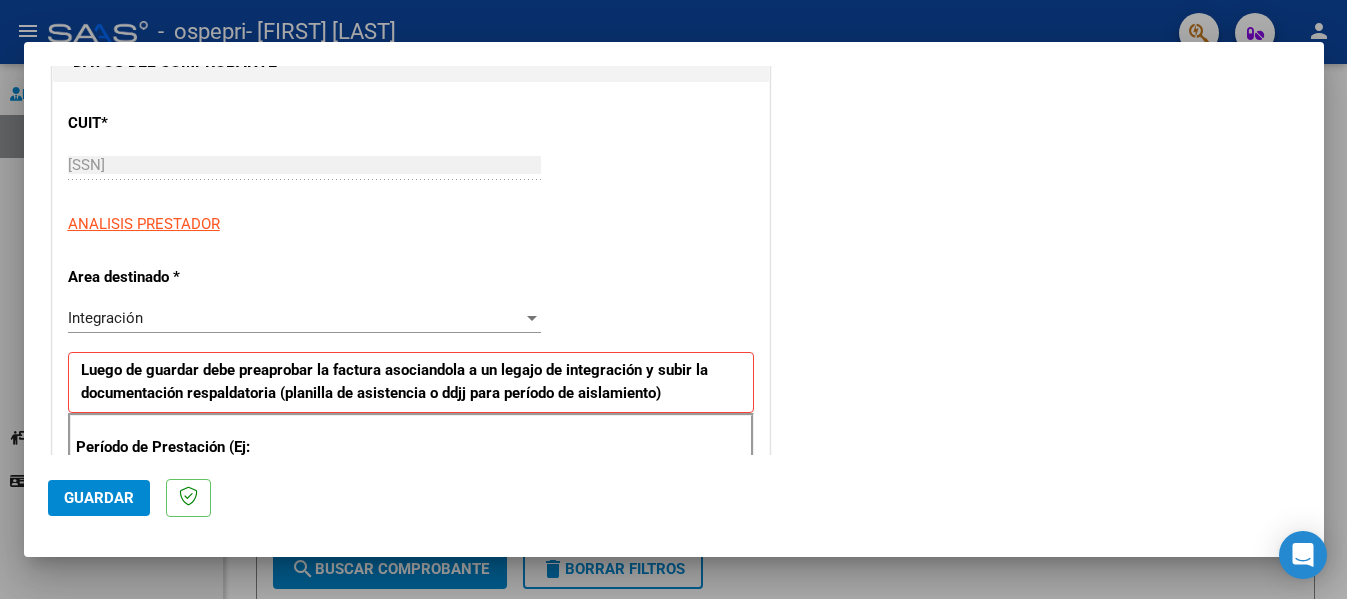 scroll, scrollTop: 239, scrollLeft: 0, axis: vertical 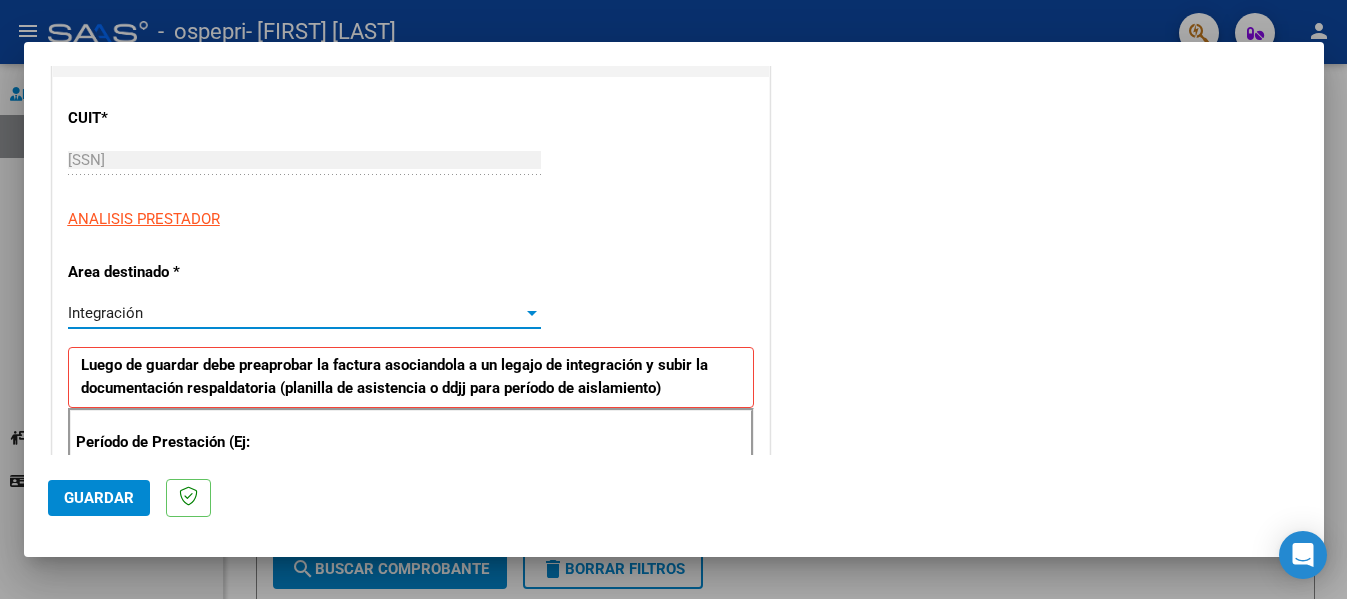 click at bounding box center [532, 313] 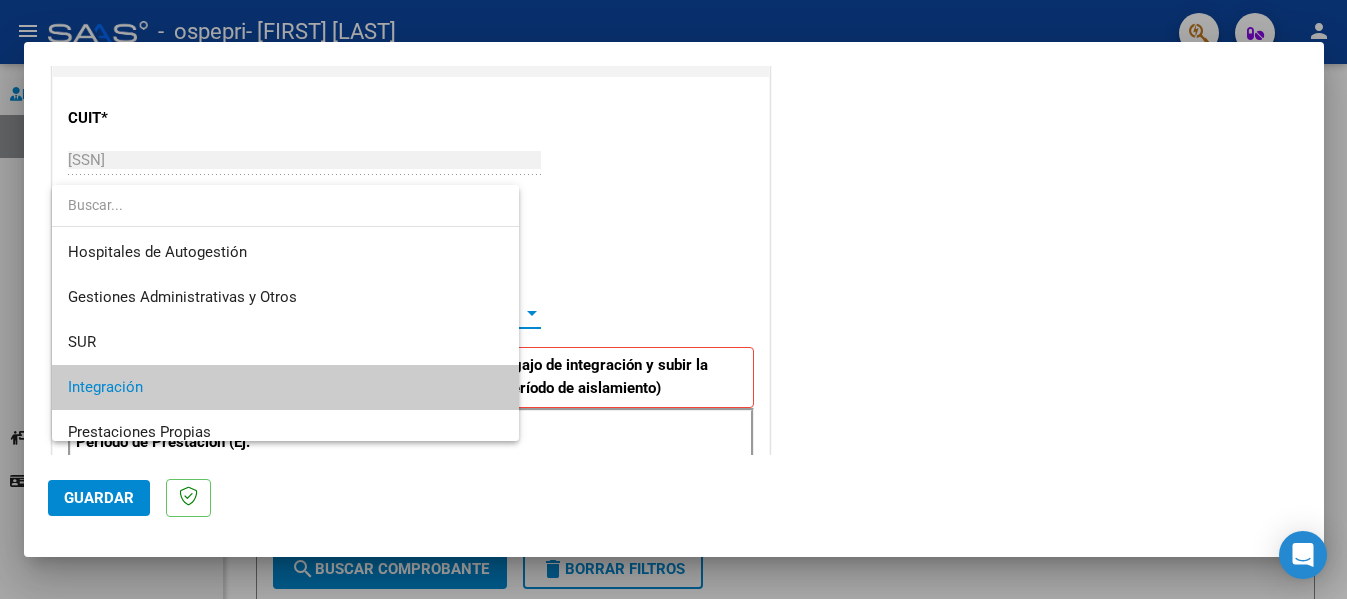 scroll, scrollTop: 75, scrollLeft: 0, axis: vertical 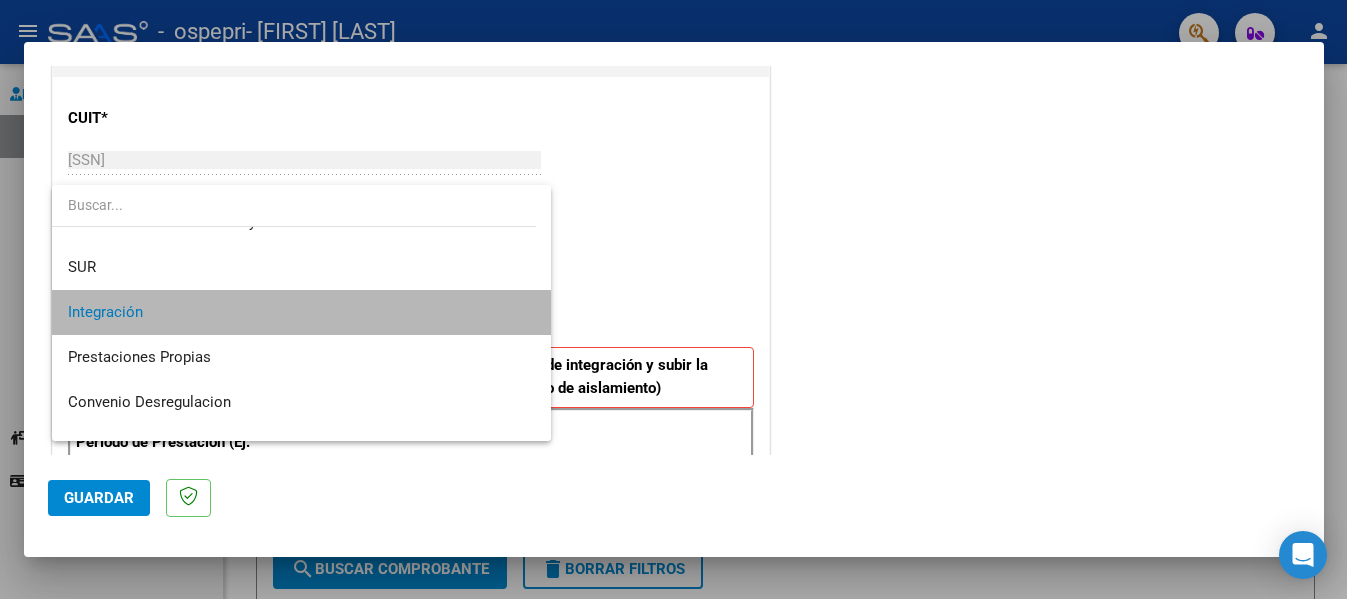 click on "Integración" at bounding box center [301, 312] 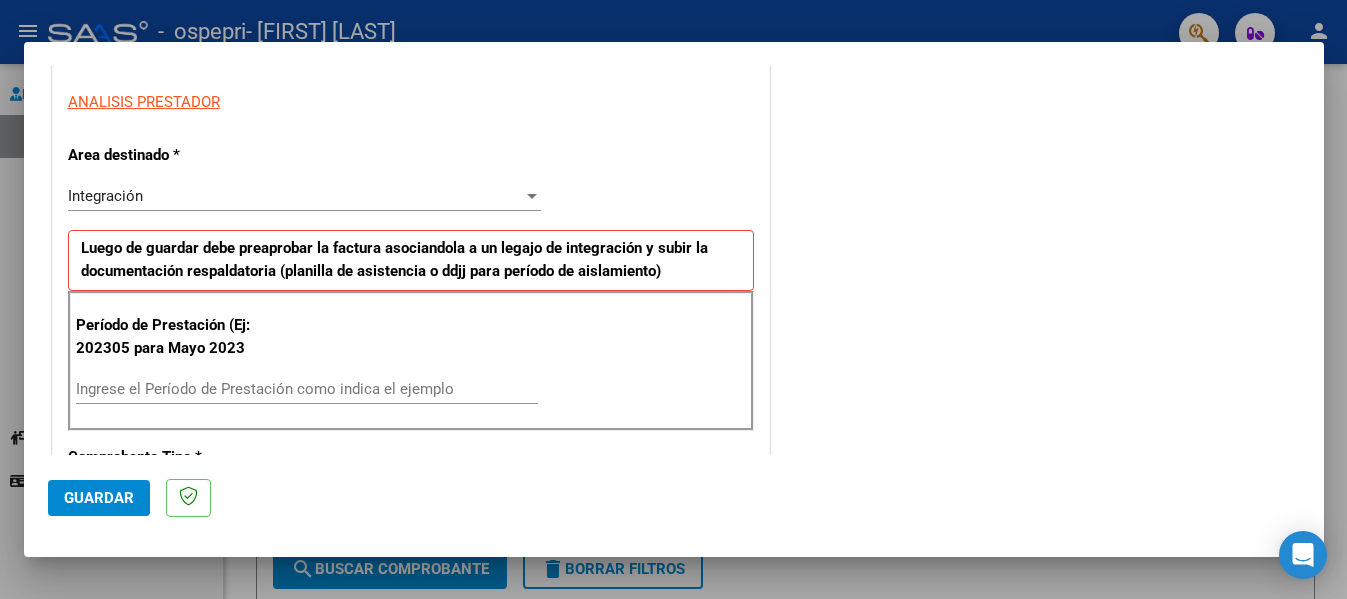 scroll, scrollTop: 376, scrollLeft: 0, axis: vertical 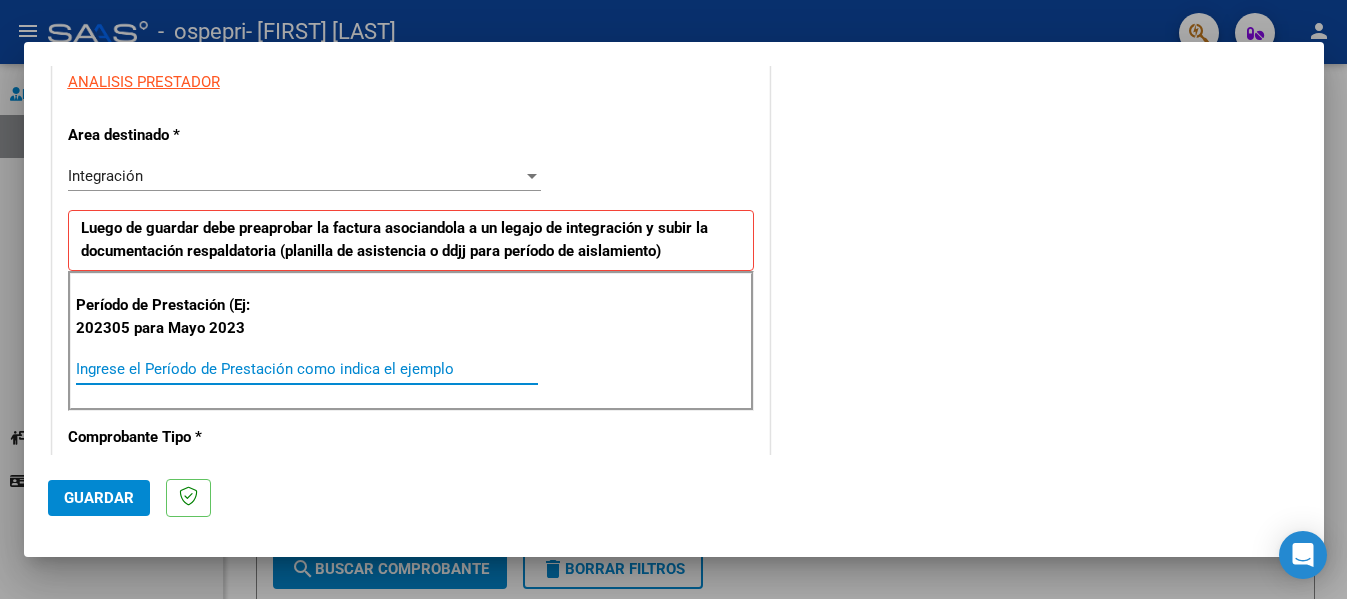 click on "Ingrese el Período de Prestación como indica el ejemplo" at bounding box center (307, 369) 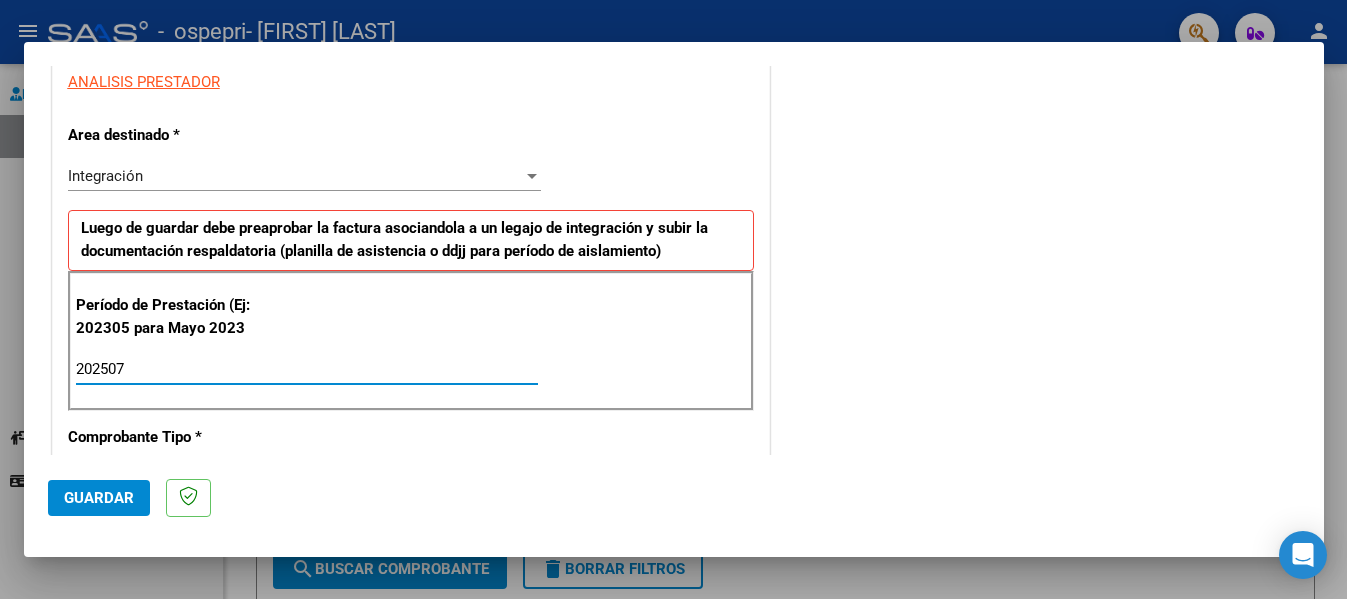 type on "202507" 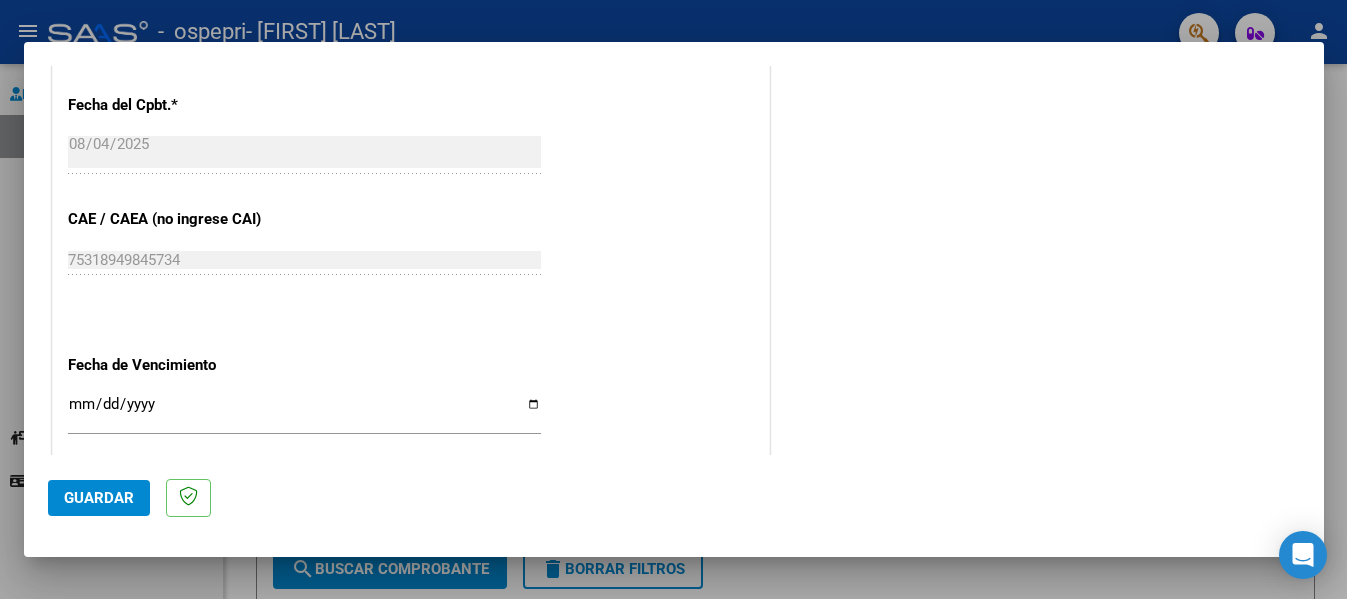 scroll, scrollTop: 1118, scrollLeft: 0, axis: vertical 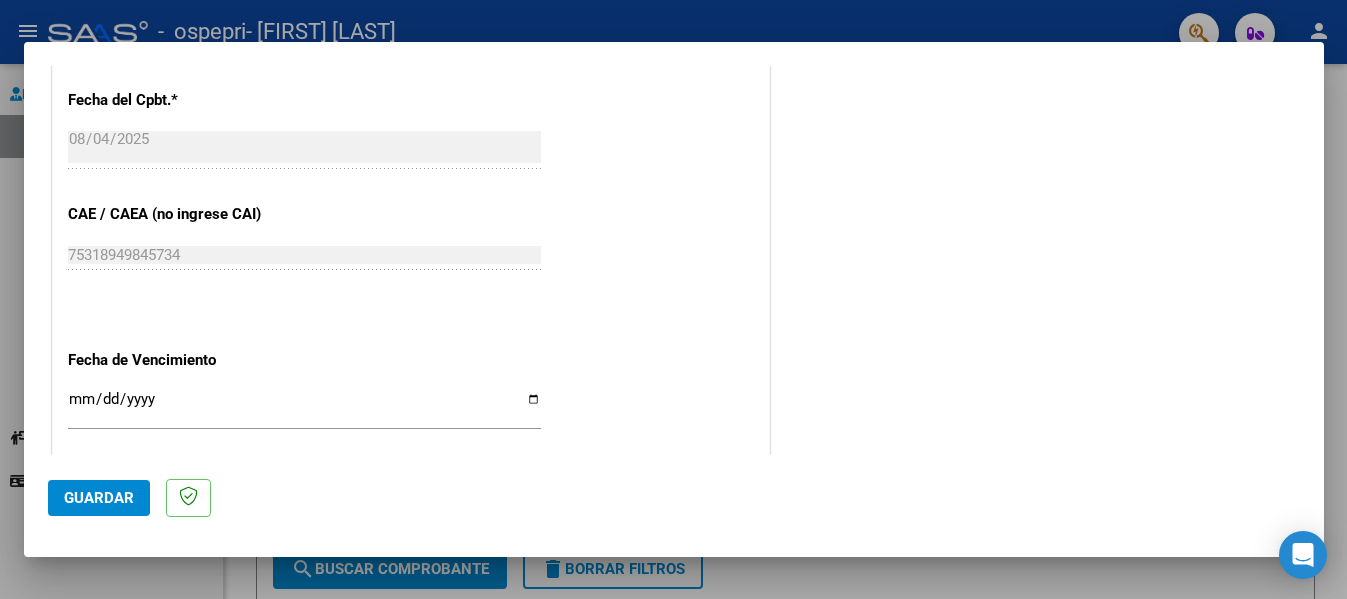 click on "Ingresar la fecha" at bounding box center [304, 407] 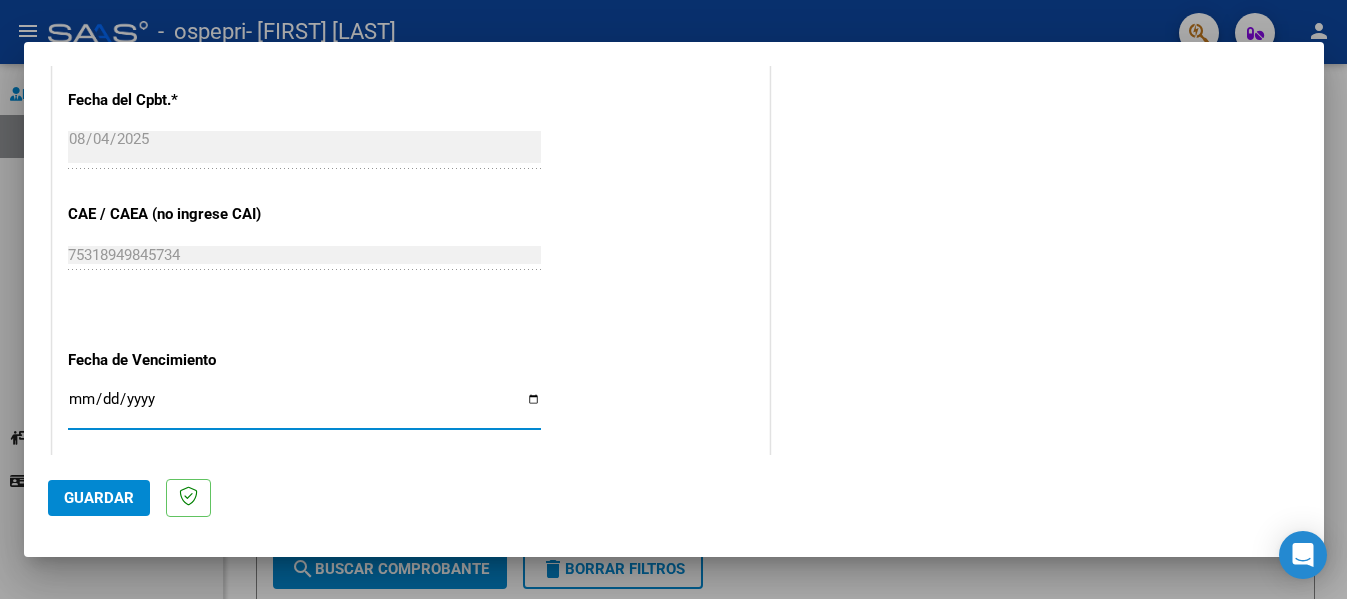 type on "2025-08-14" 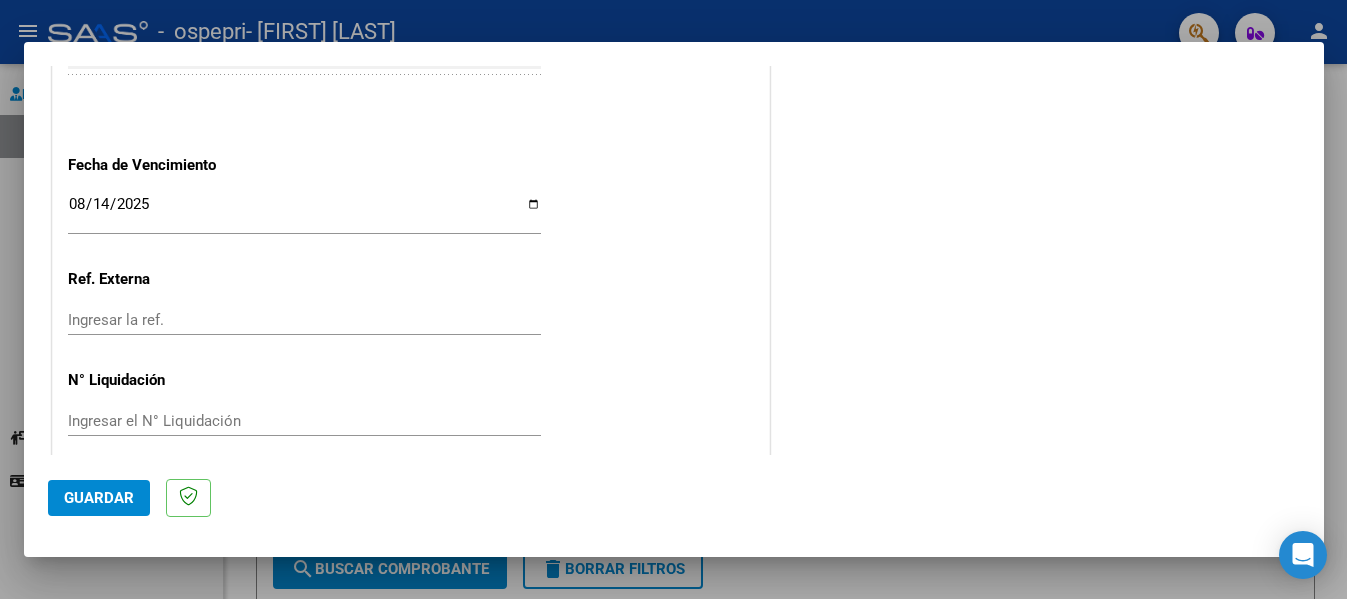 scroll, scrollTop: 1333, scrollLeft: 0, axis: vertical 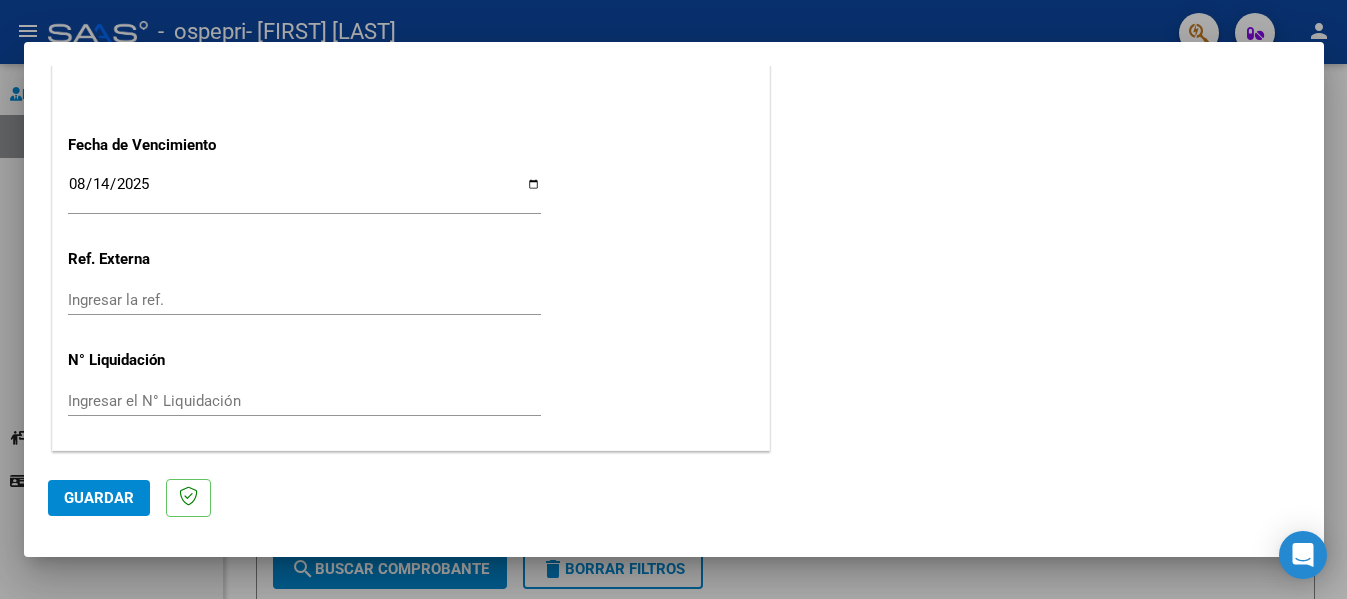 click on "Guardar" 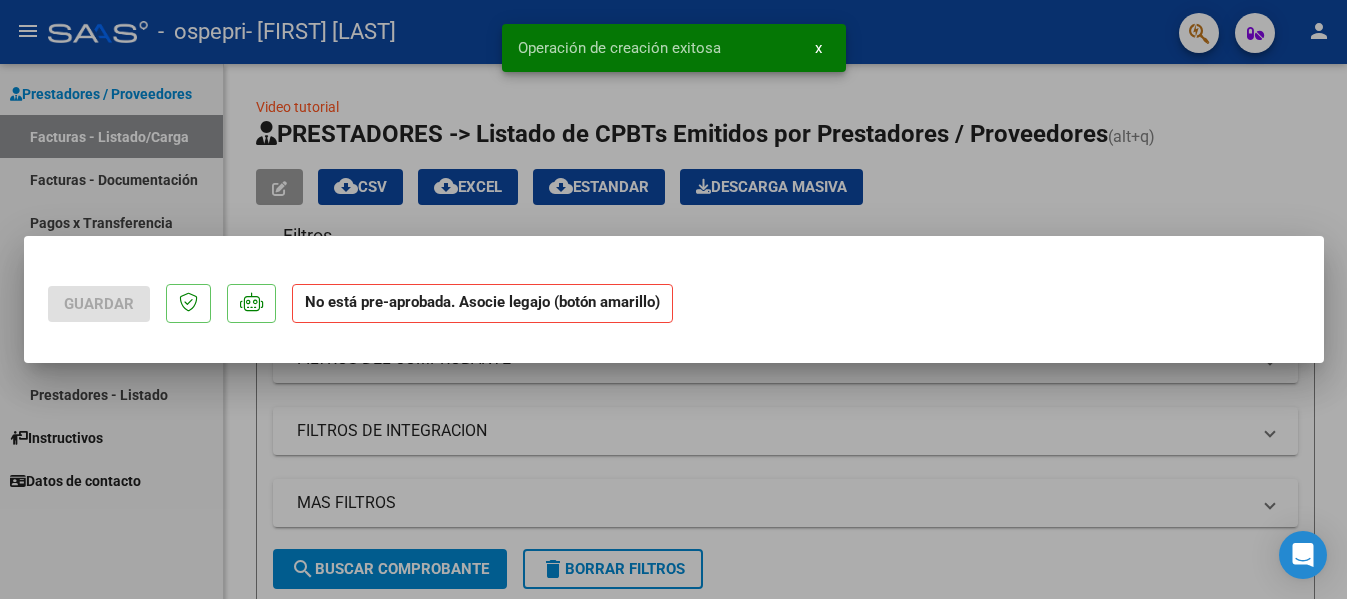 scroll, scrollTop: 0, scrollLeft: 0, axis: both 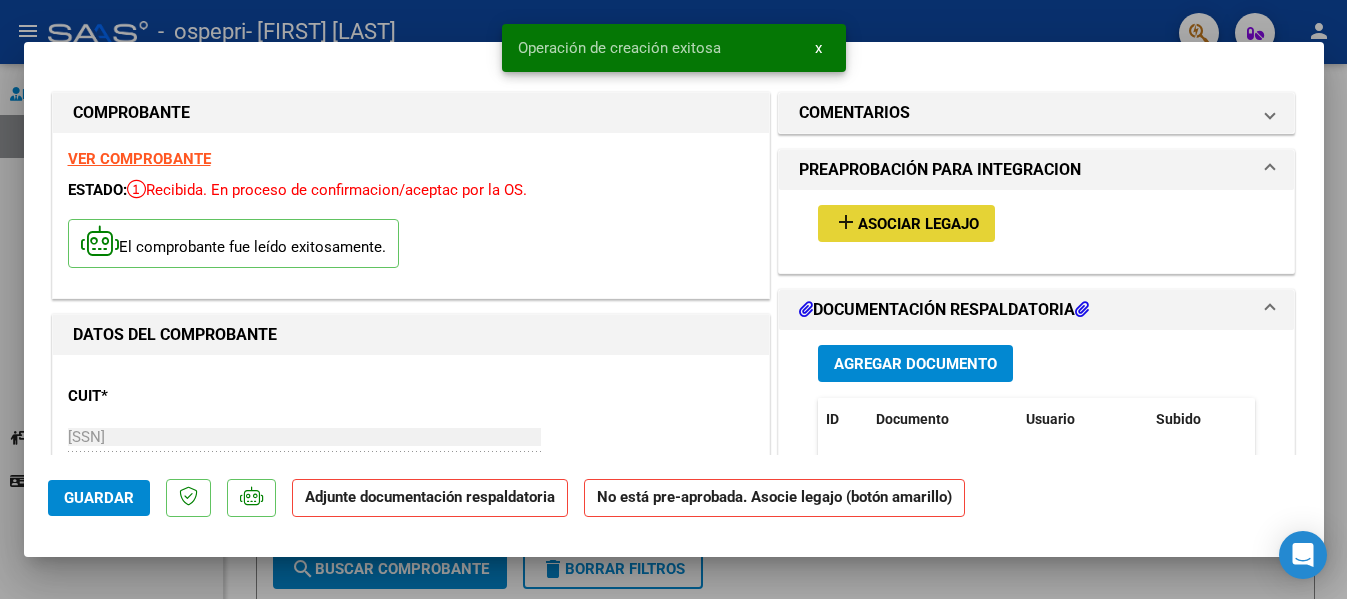 click on "Asociar Legajo" at bounding box center [918, 224] 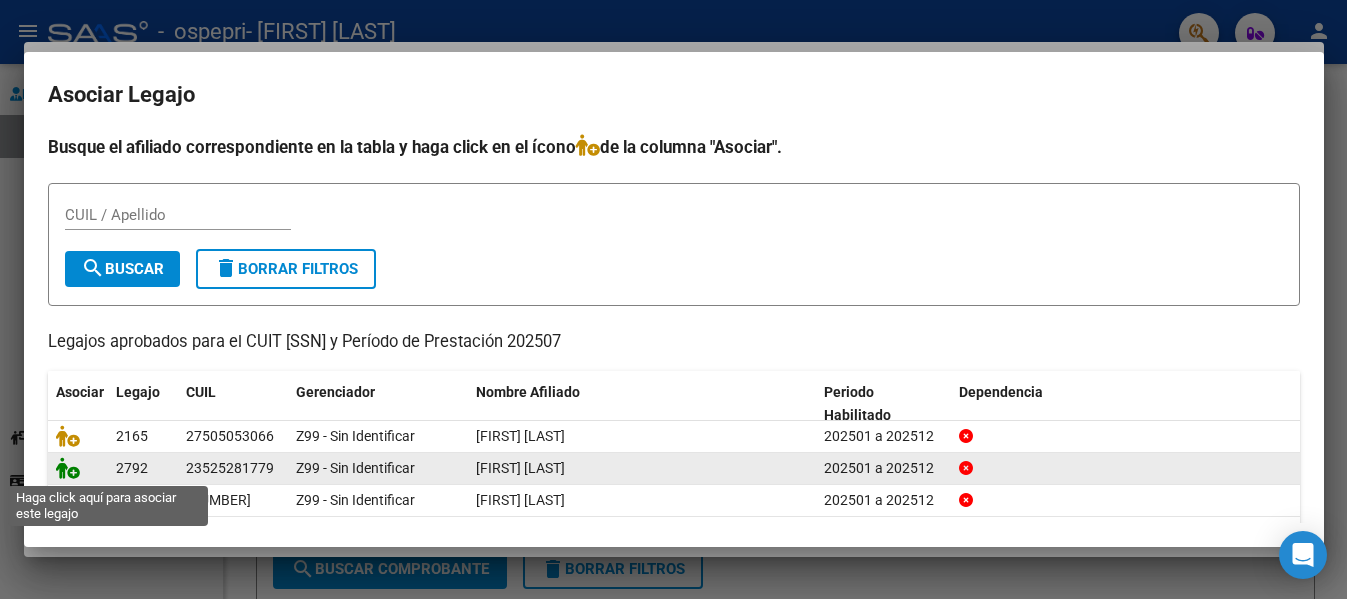 click 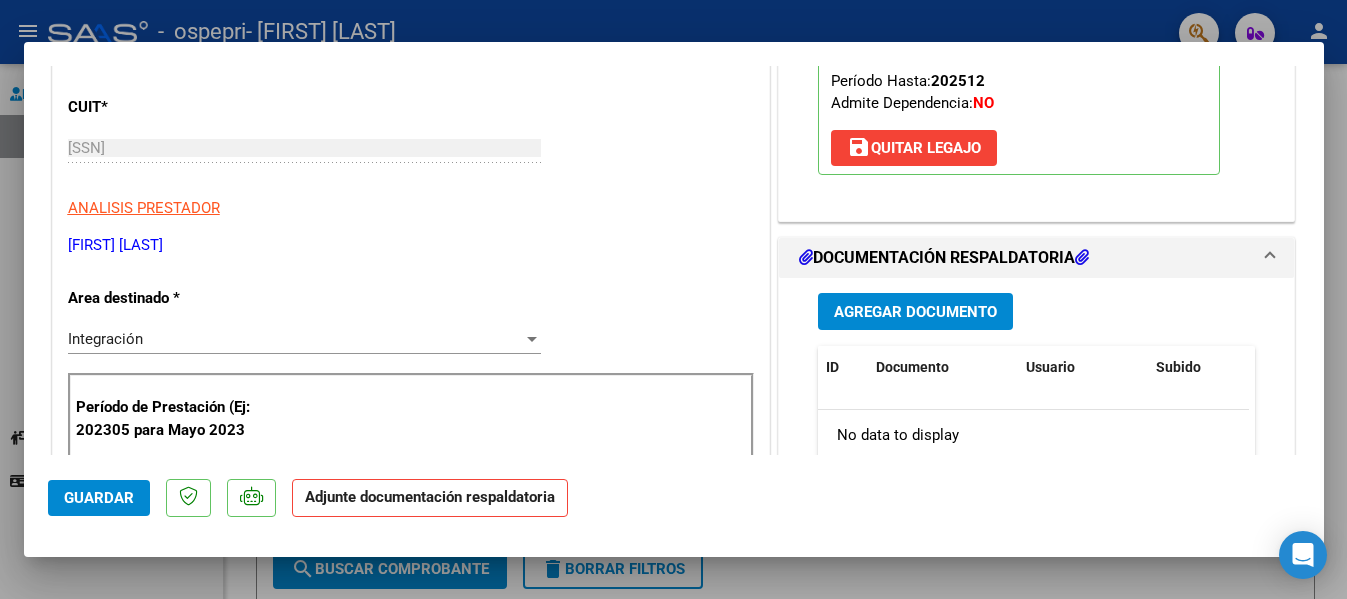 scroll, scrollTop: 310, scrollLeft: 0, axis: vertical 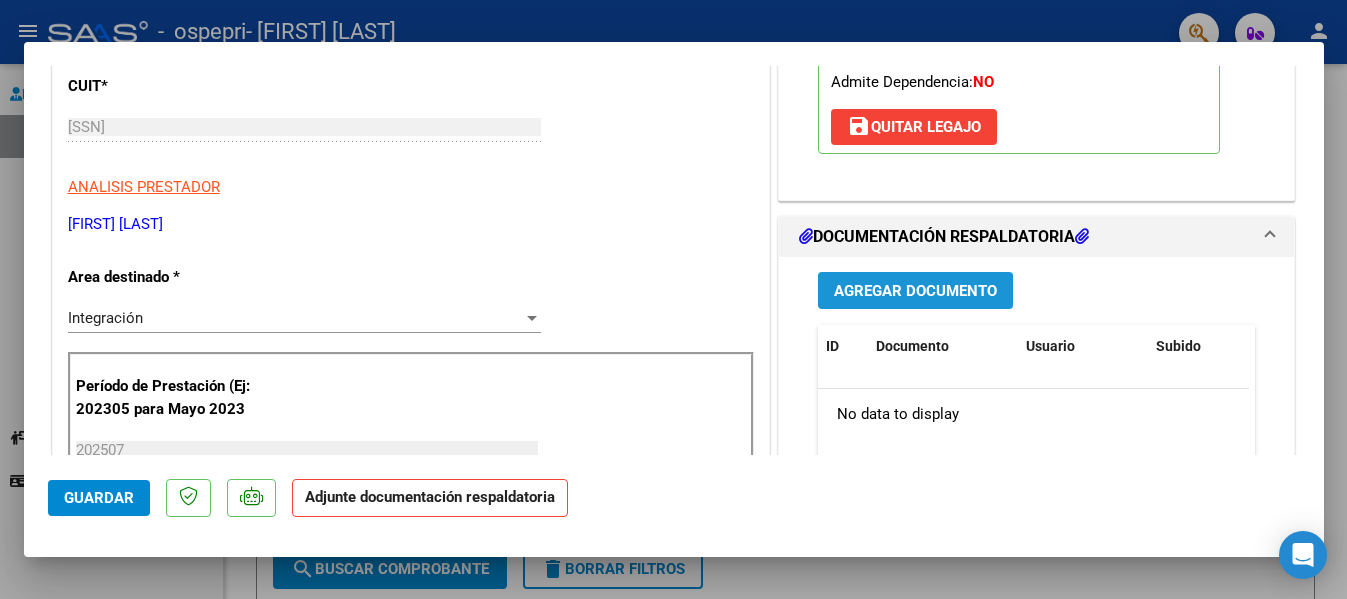 click on "Agregar Documento" at bounding box center [915, 291] 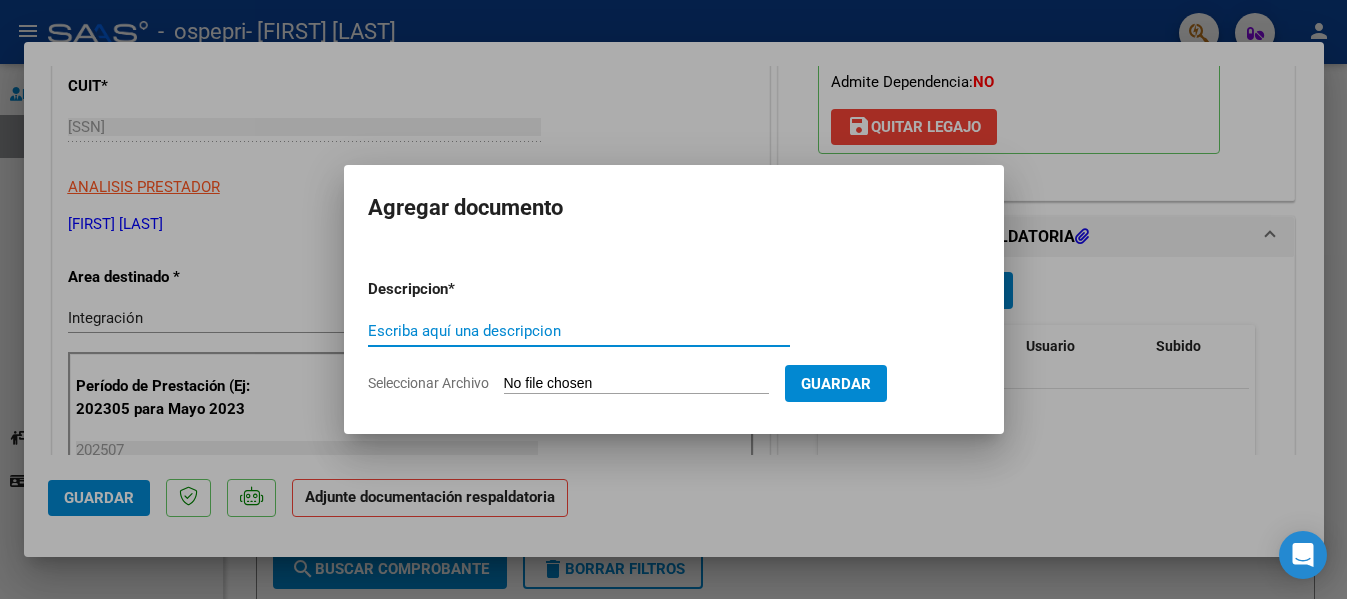 click on "Escriba aquí una descripcion" at bounding box center (579, 331) 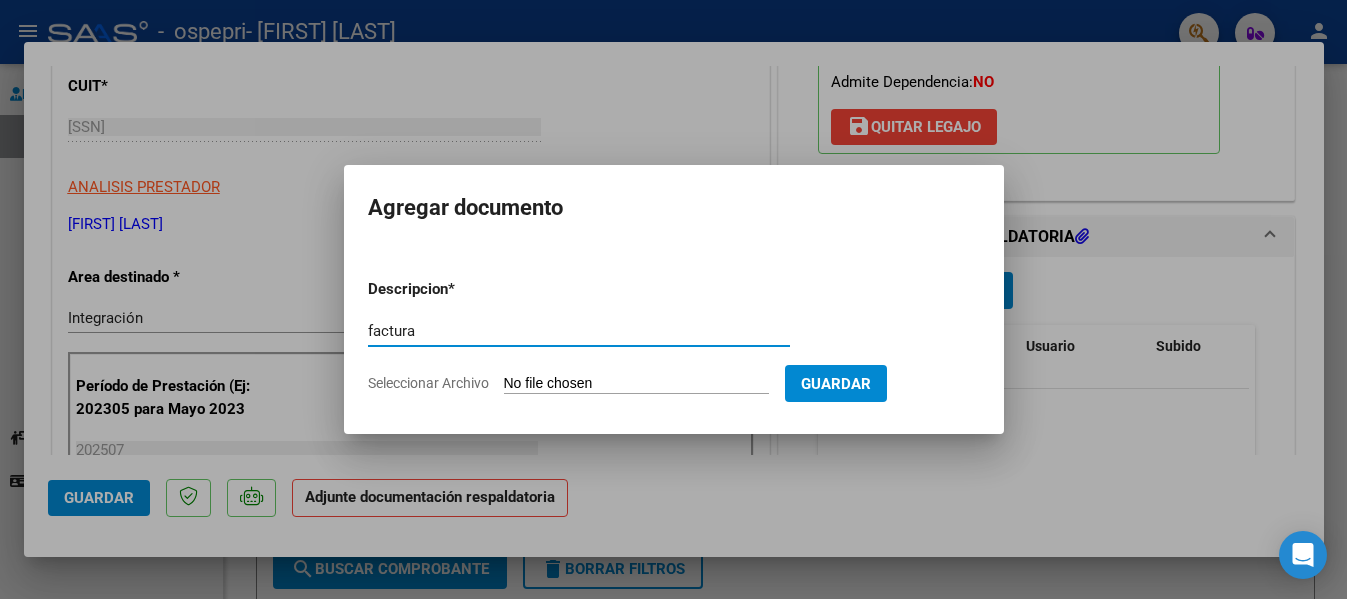 type on "factura" 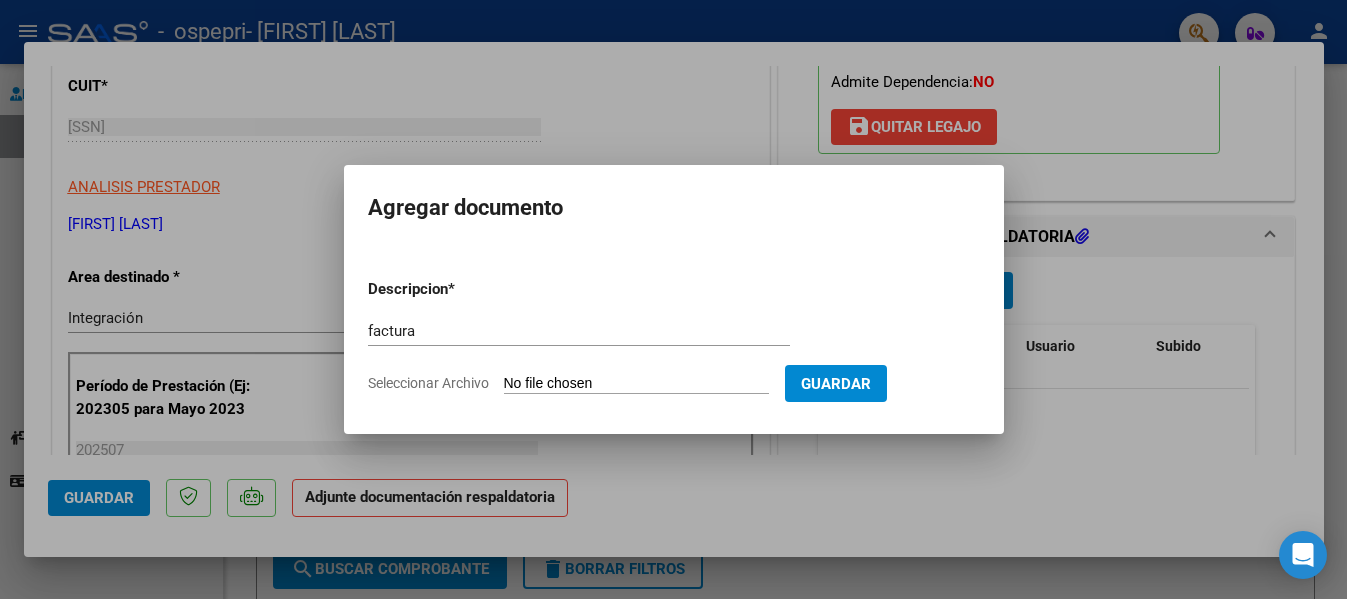click on "Seleccionar Archivo" at bounding box center (636, 384) 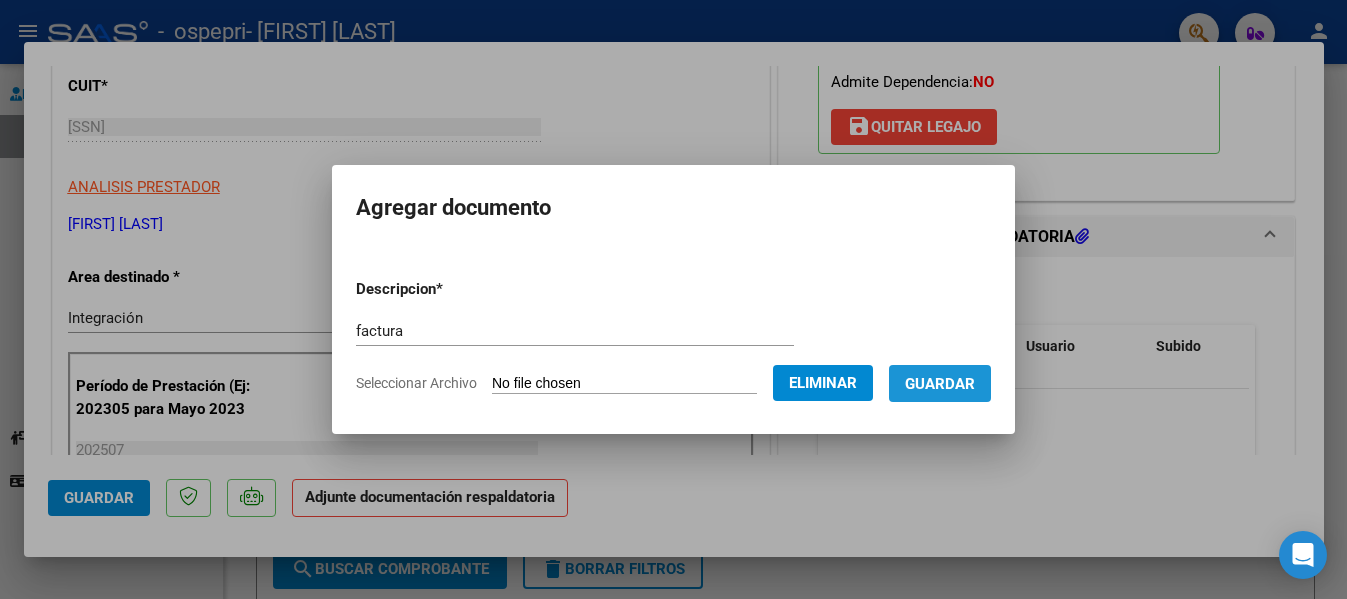 click on "Guardar" at bounding box center (940, 383) 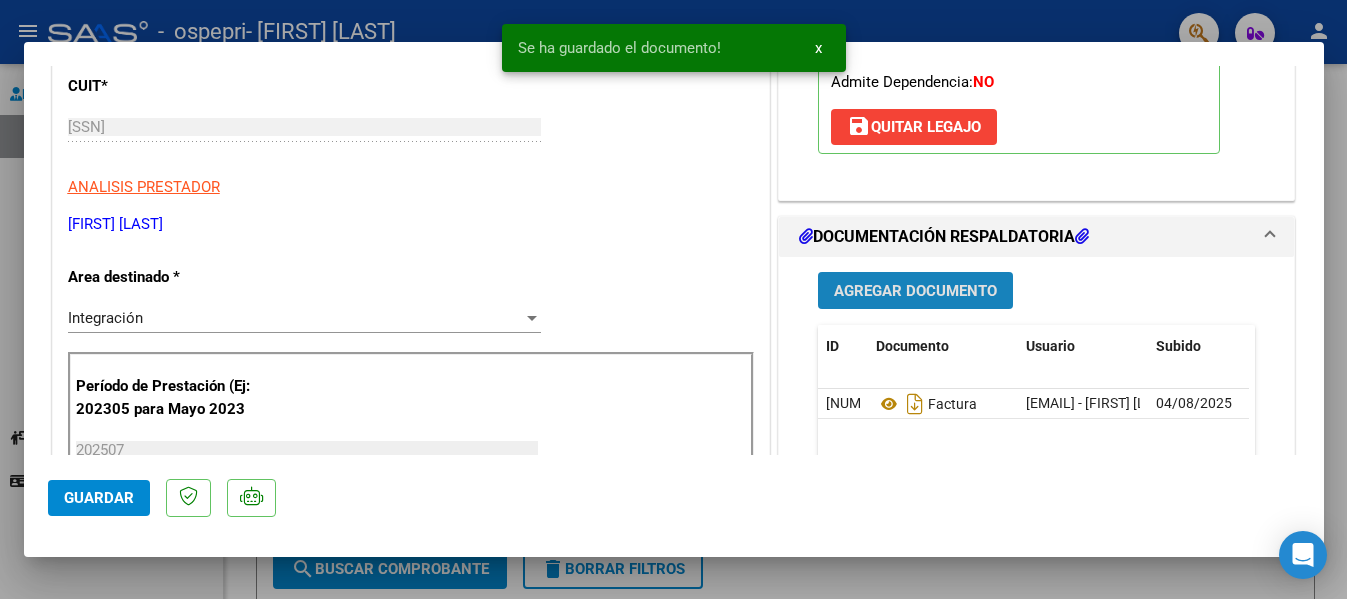 click on "Agregar Documento" at bounding box center [915, 291] 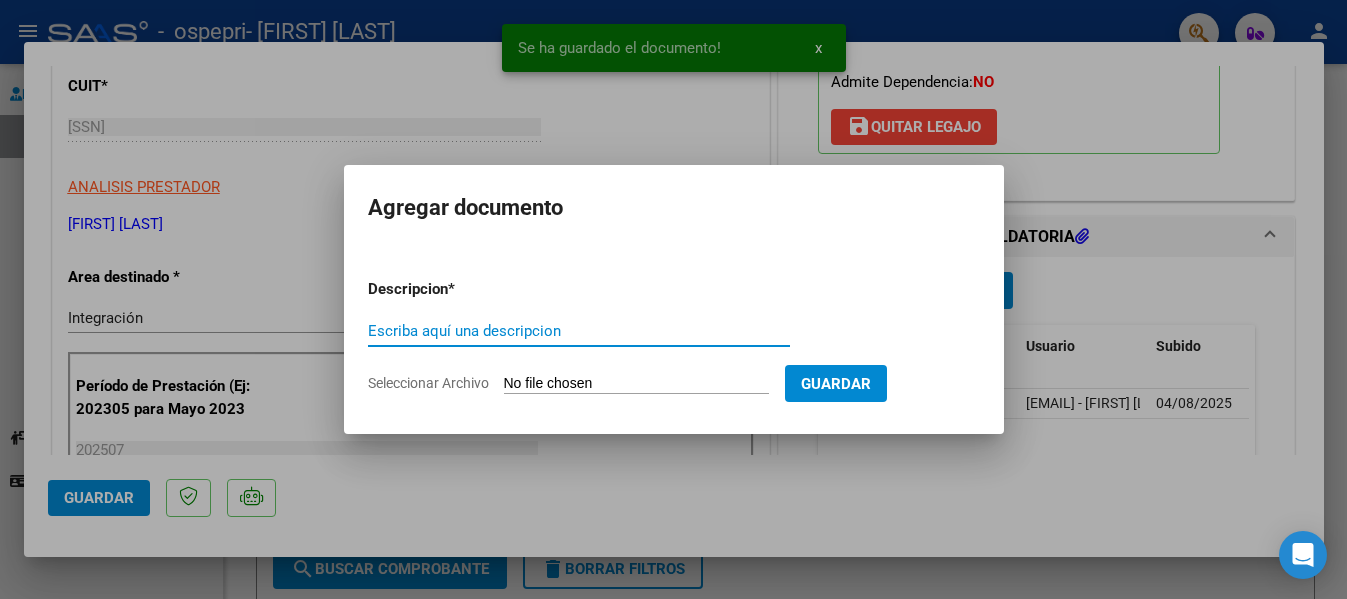 click on "Escriba aquí una descripcion" at bounding box center (579, 331) 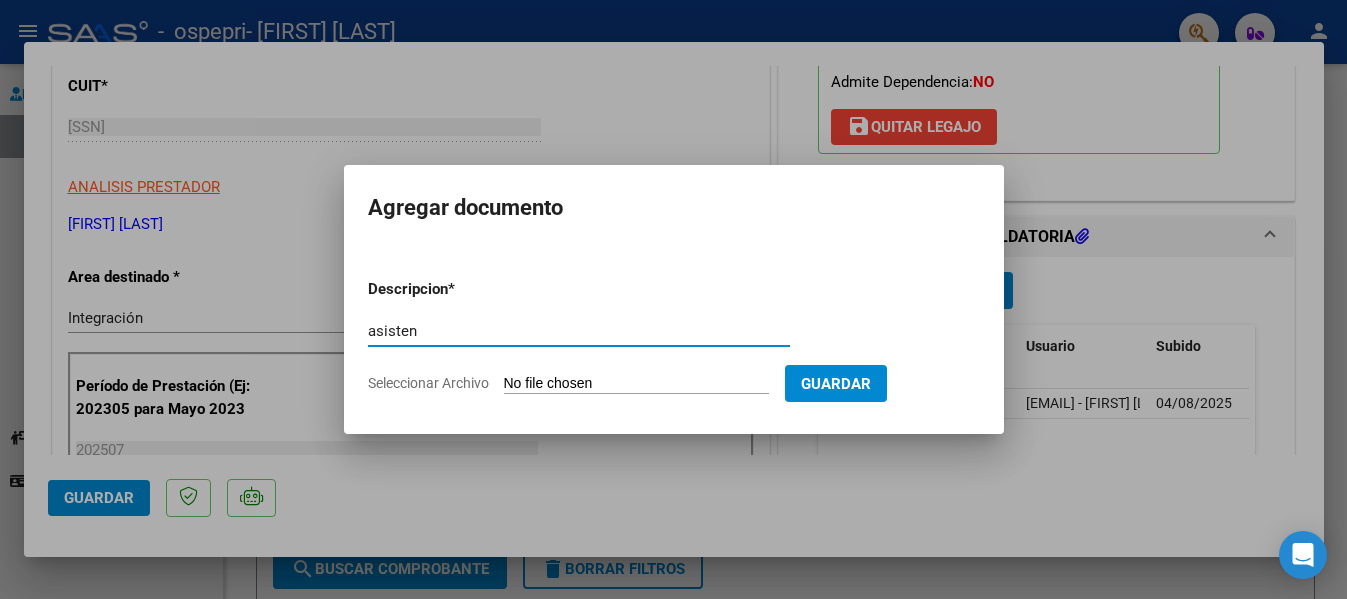 type on "asisten" 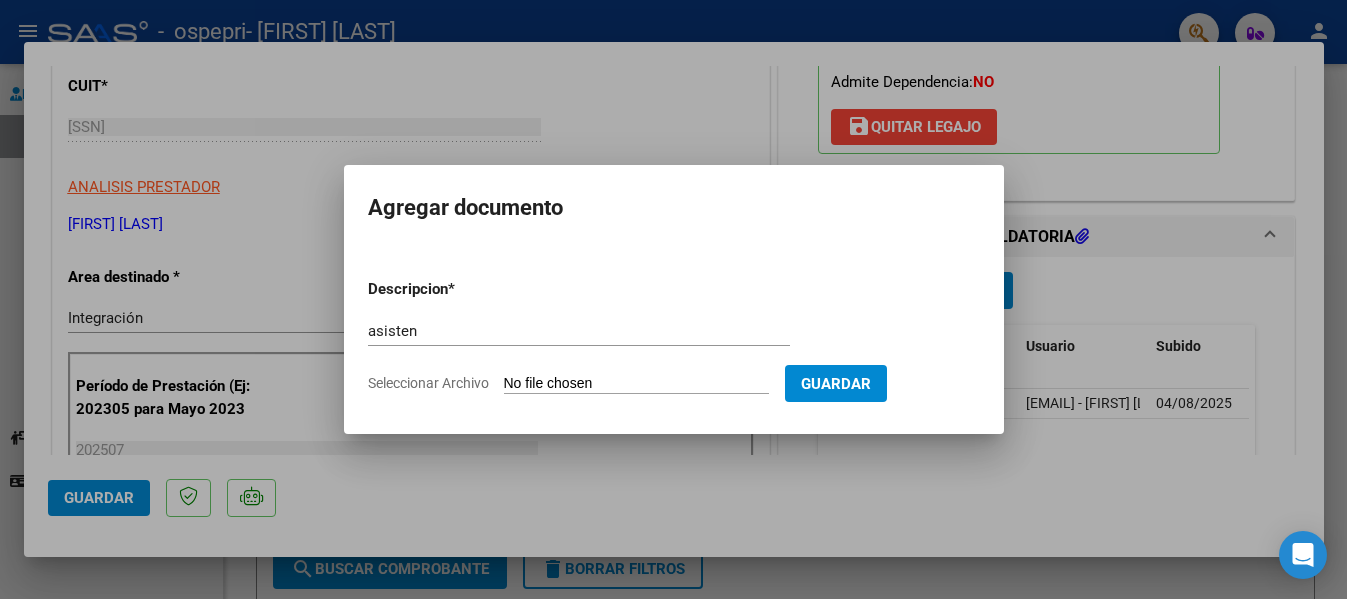 click on "Seleccionar Archivo" at bounding box center (636, 384) 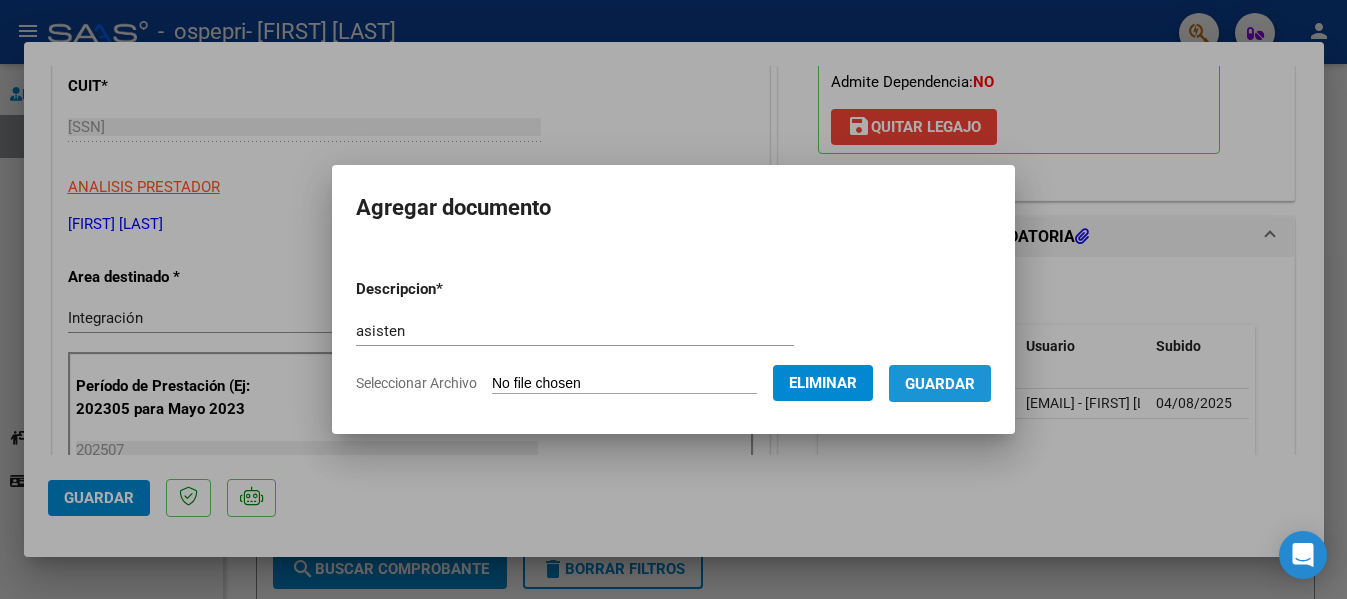 click on "Guardar" at bounding box center [940, 384] 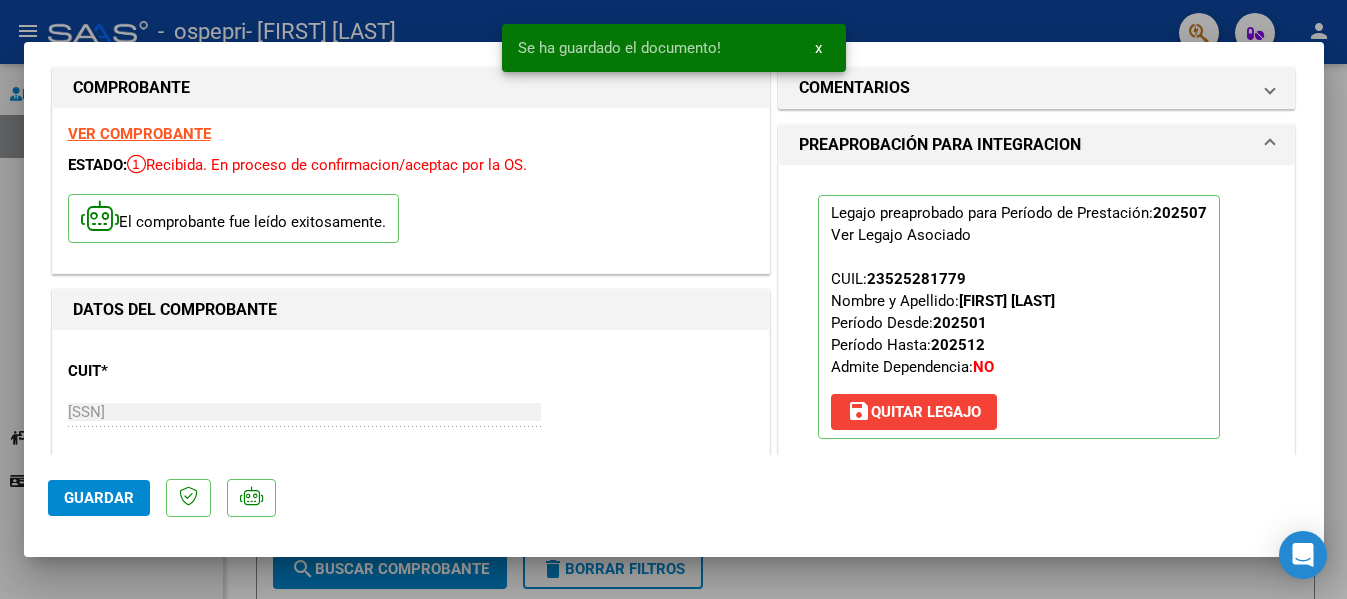 scroll, scrollTop: 36, scrollLeft: 0, axis: vertical 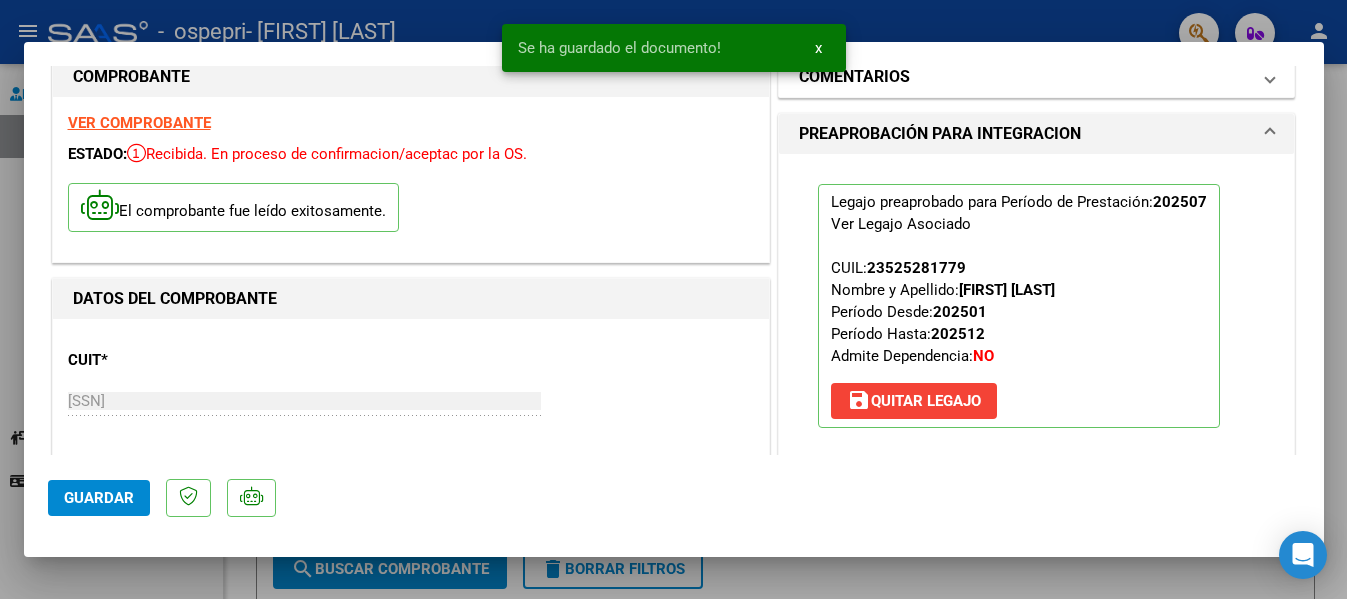 click at bounding box center (1270, 77) 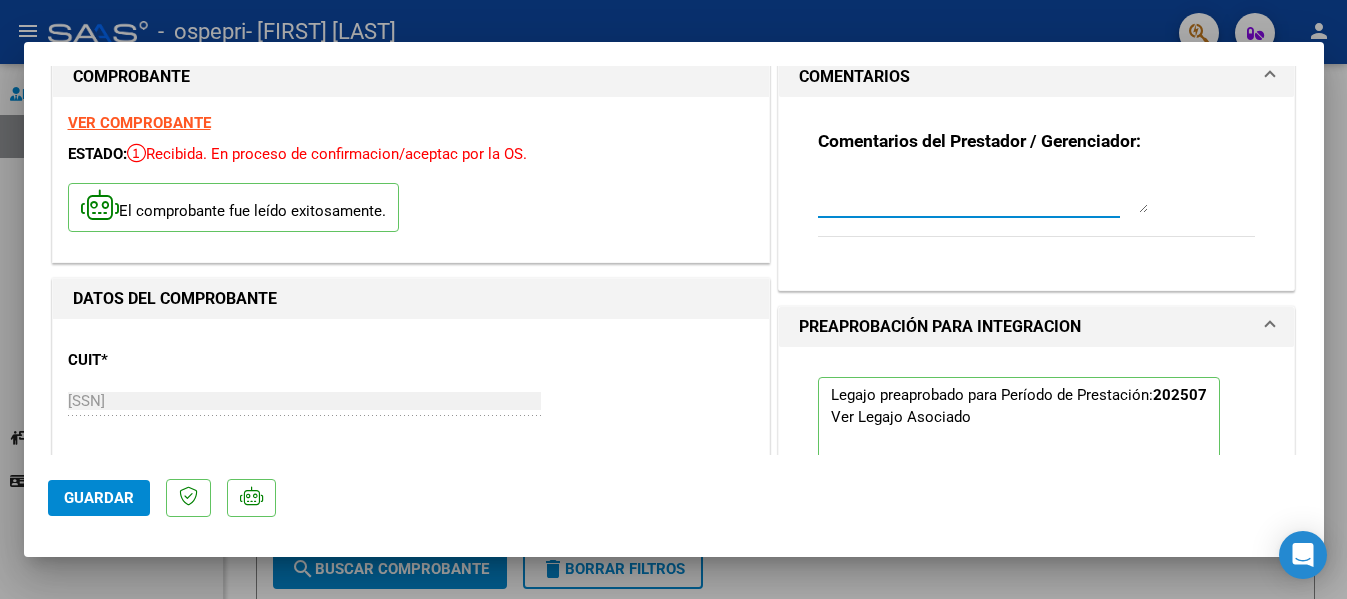 click at bounding box center (983, 193) 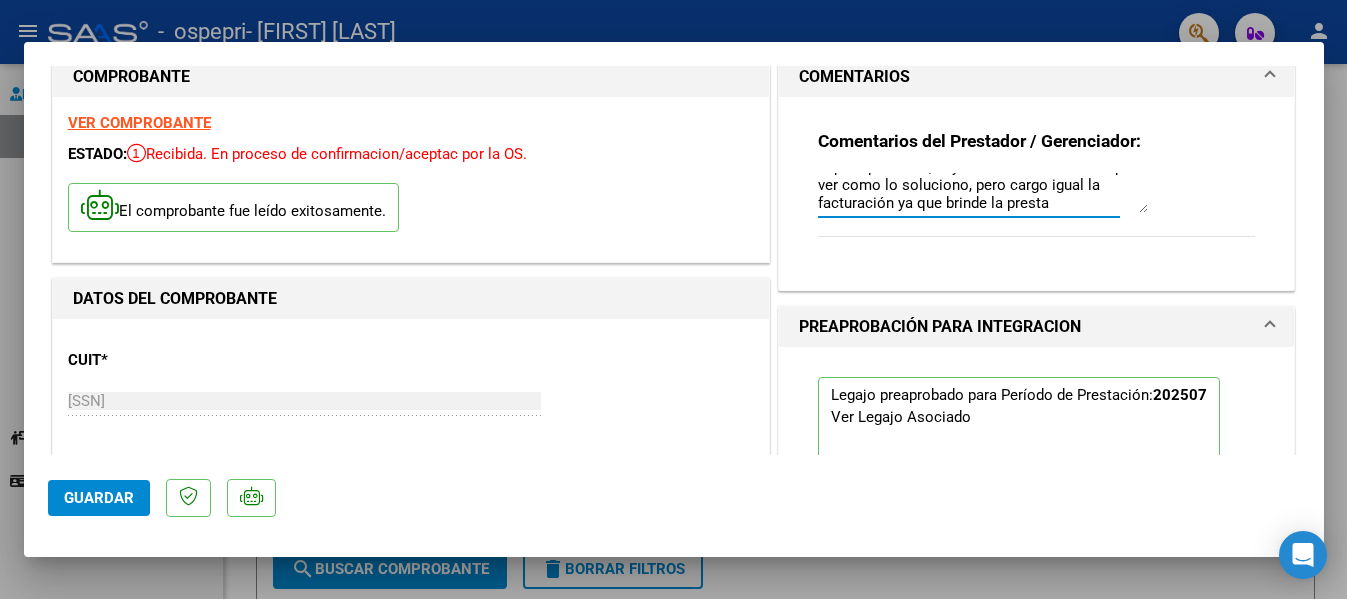 scroll, scrollTop: 71, scrollLeft: 0, axis: vertical 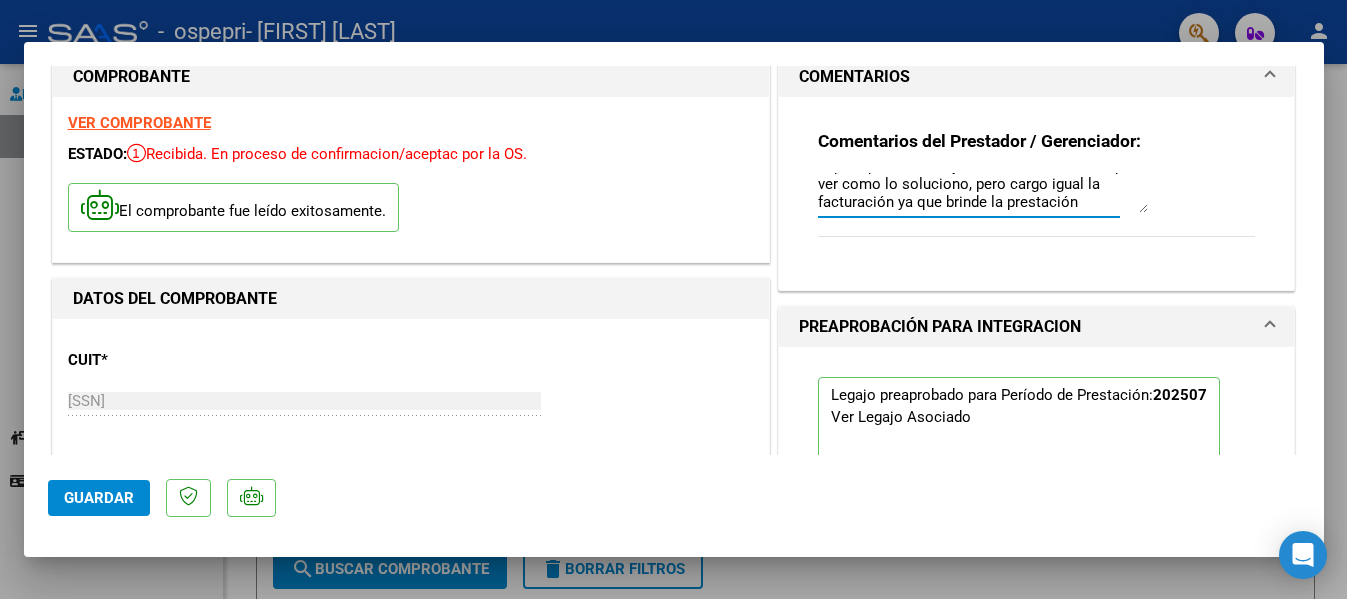 type on "Hola tuve una dificultad y no me aparecio la carga en simultaneo, por lo cual no pude realizar la preliquidación, voy a hablar con sistemas para ver como lo soluciono, pero cargo igual la facturación ya que brinde la prestación" 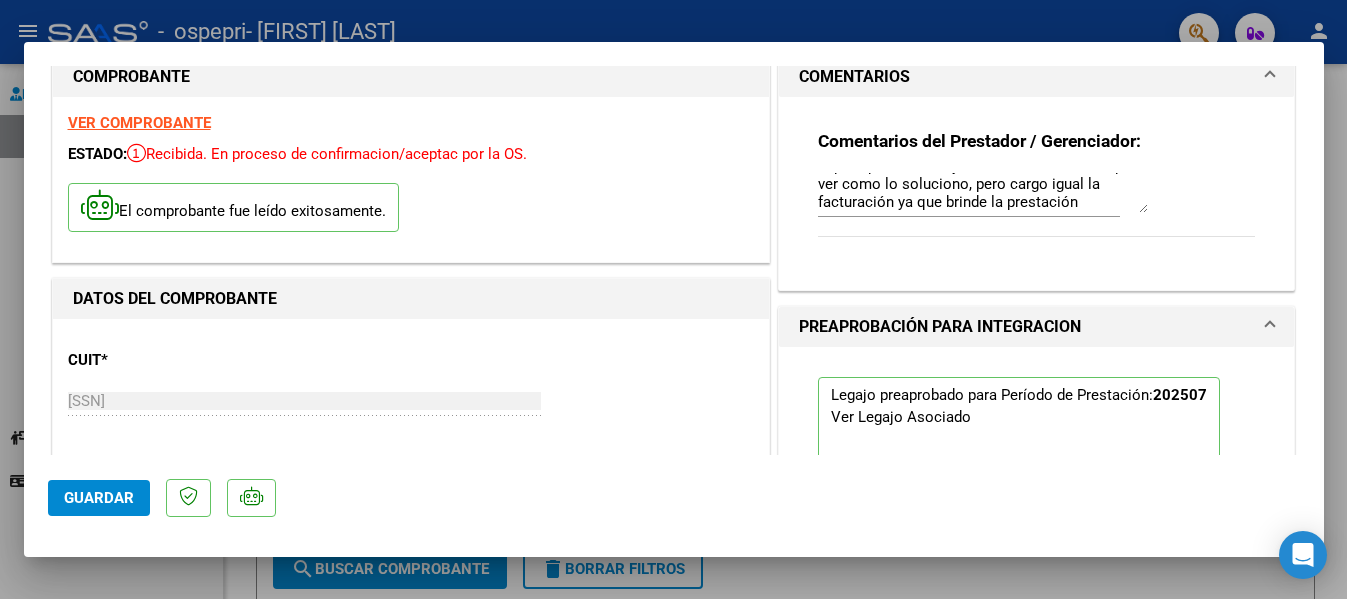 scroll, scrollTop: 0, scrollLeft: 0, axis: both 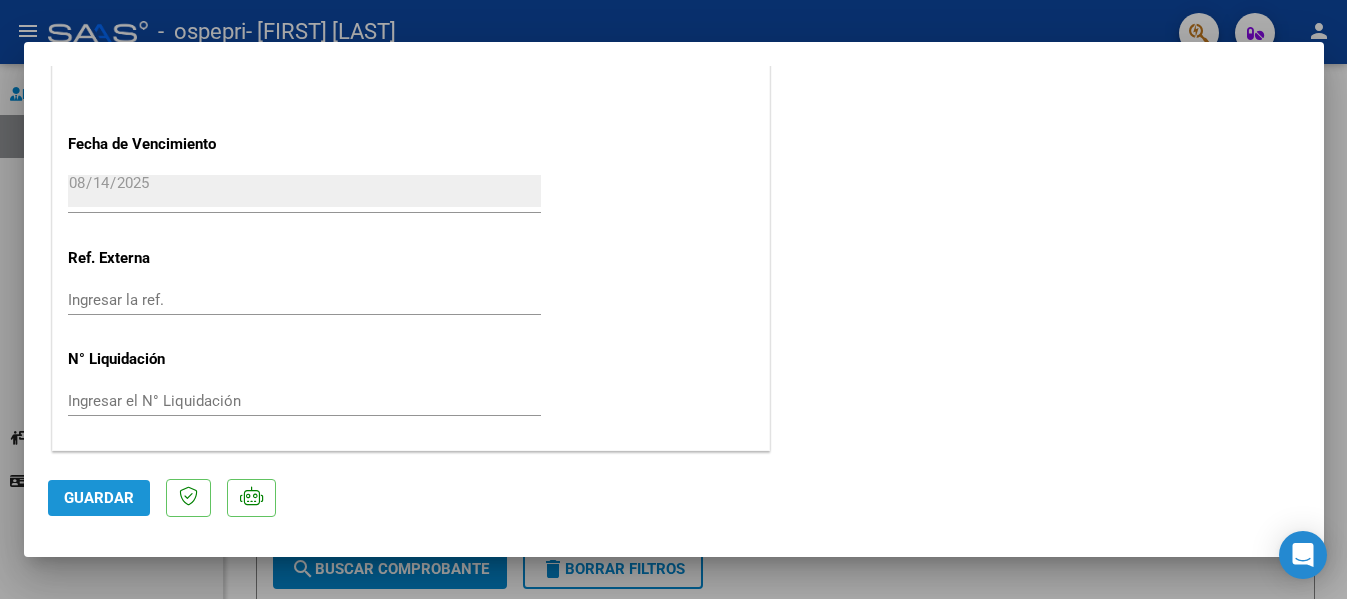 click on "Guardar" 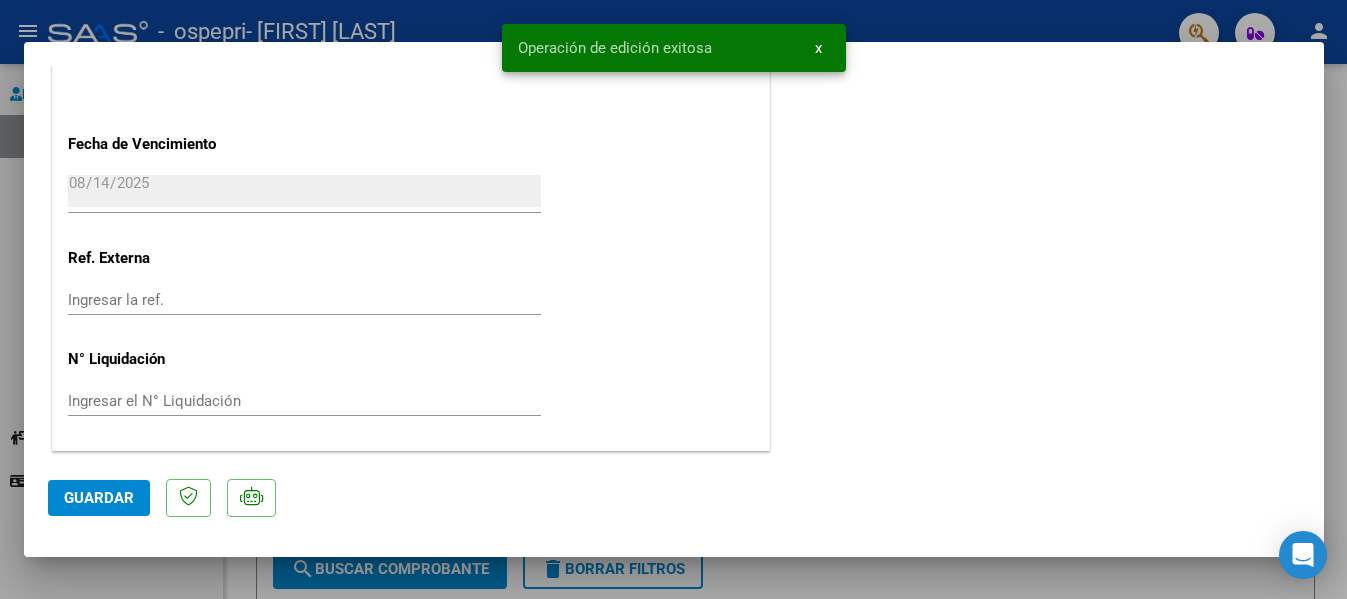 click at bounding box center [673, 299] 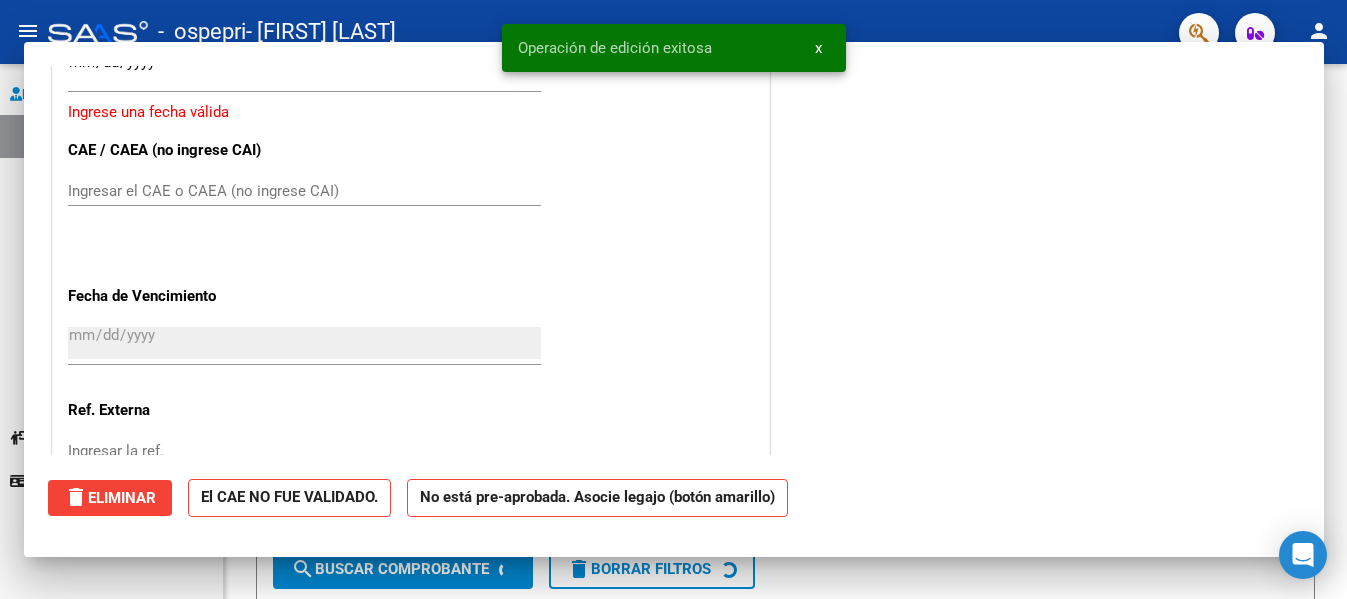 scroll, scrollTop: 0, scrollLeft: 0, axis: both 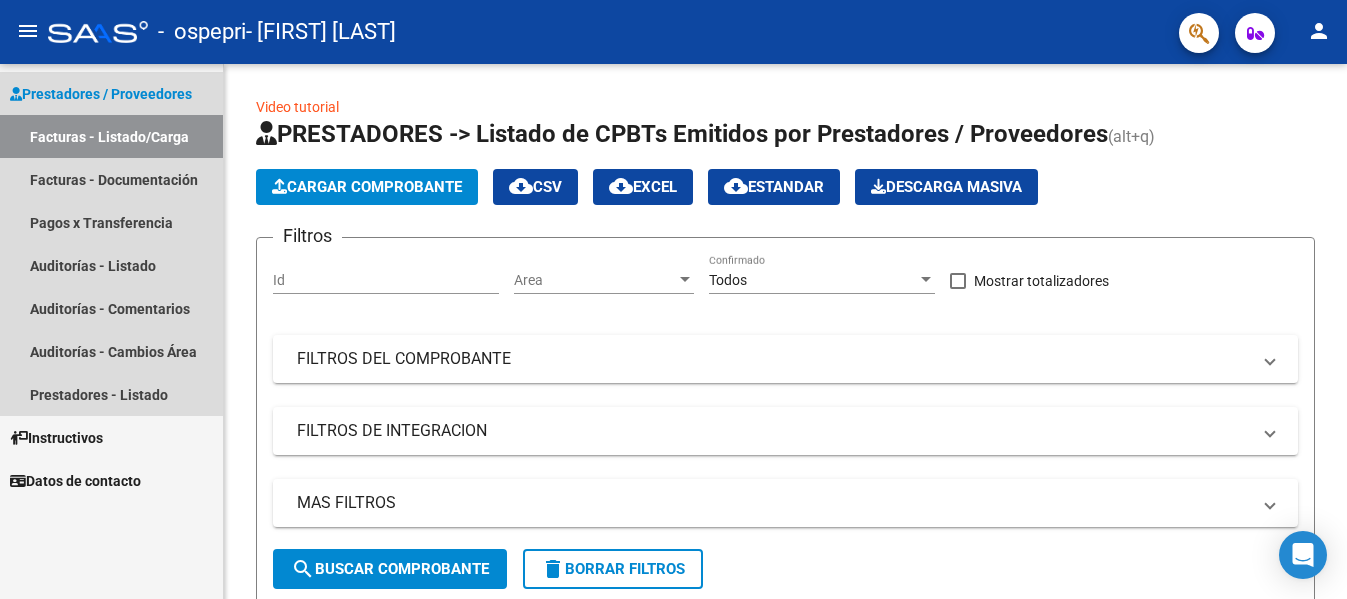 click on "Facturas - Listado/Carga" at bounding box center [111, 136] 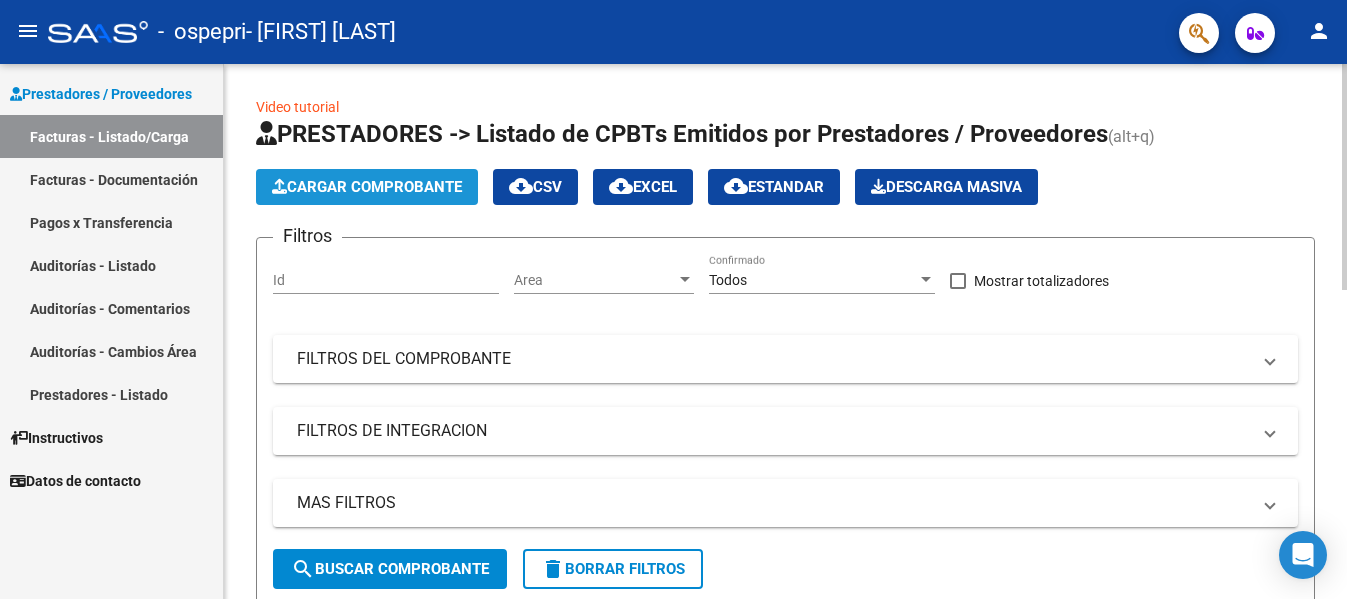 click on "Cargar Comprobante" 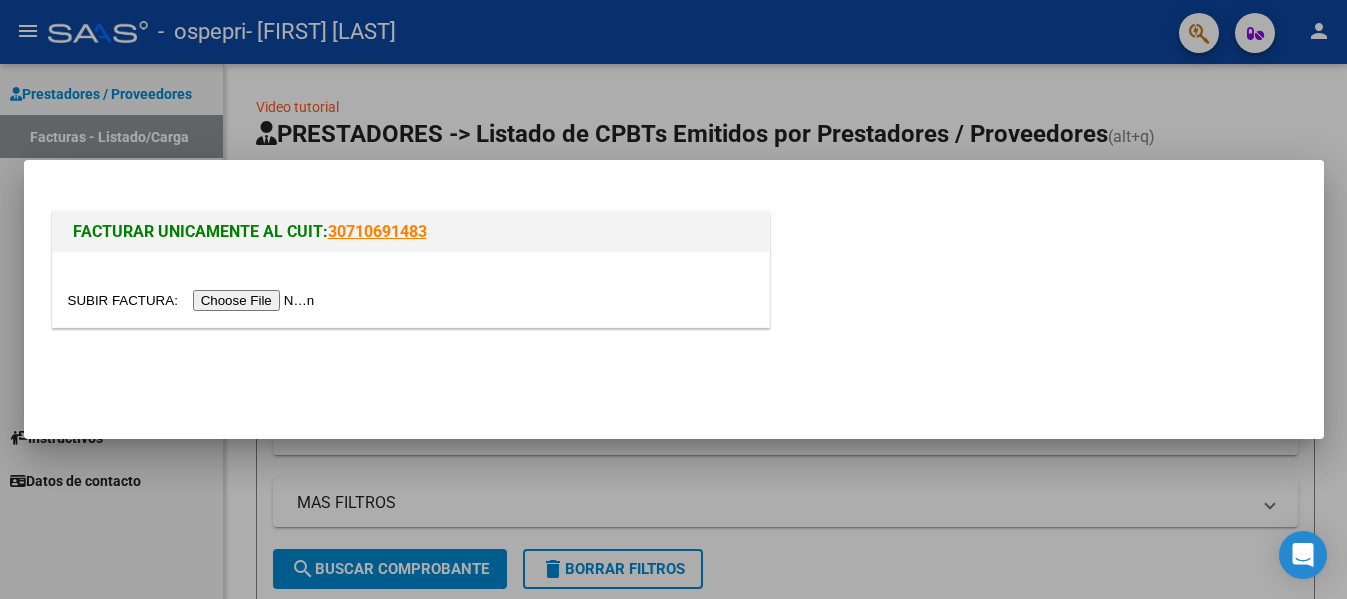 click at bounding box center [194, 300] 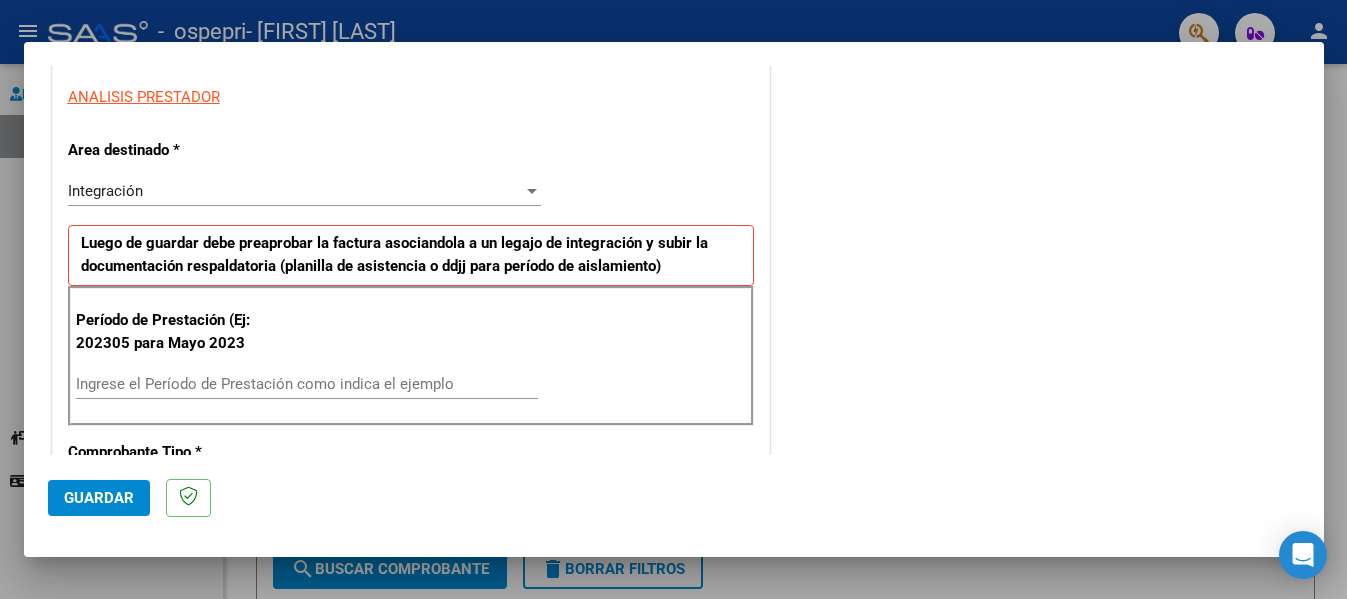 scroll, scrollTop: 366, scrollLeft: 0, axis: vertical 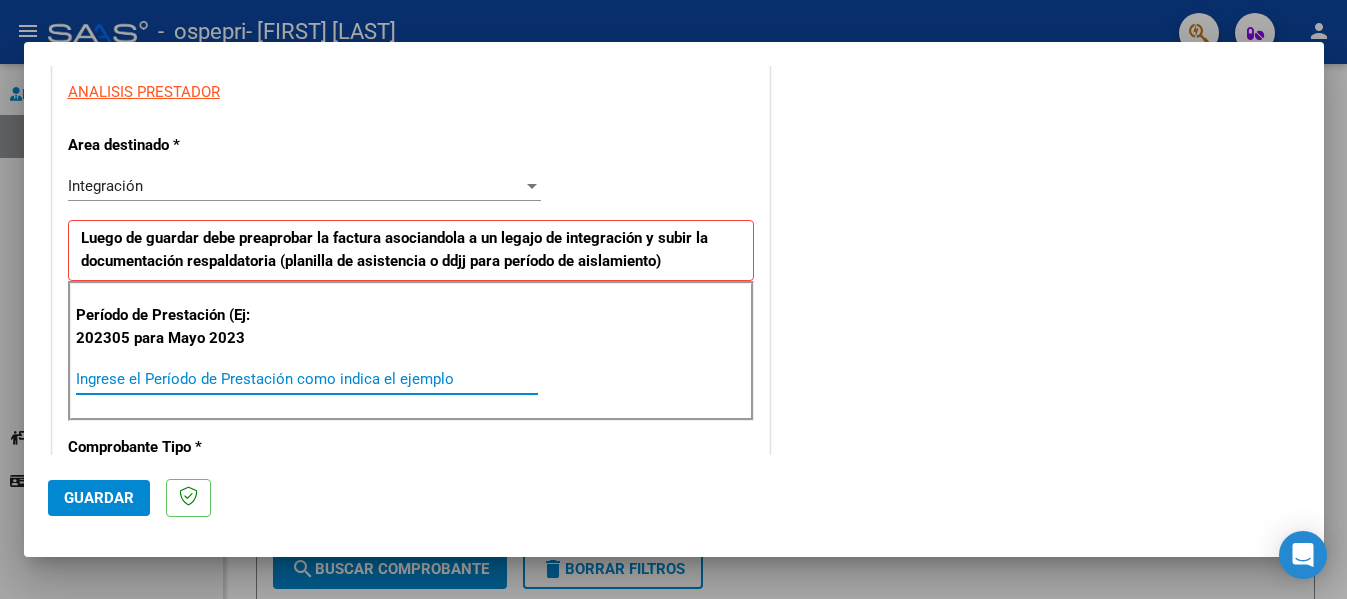 click on "Ingrese el Período de Prestación como indica el ejemplo" at bounding box center [307, 379] 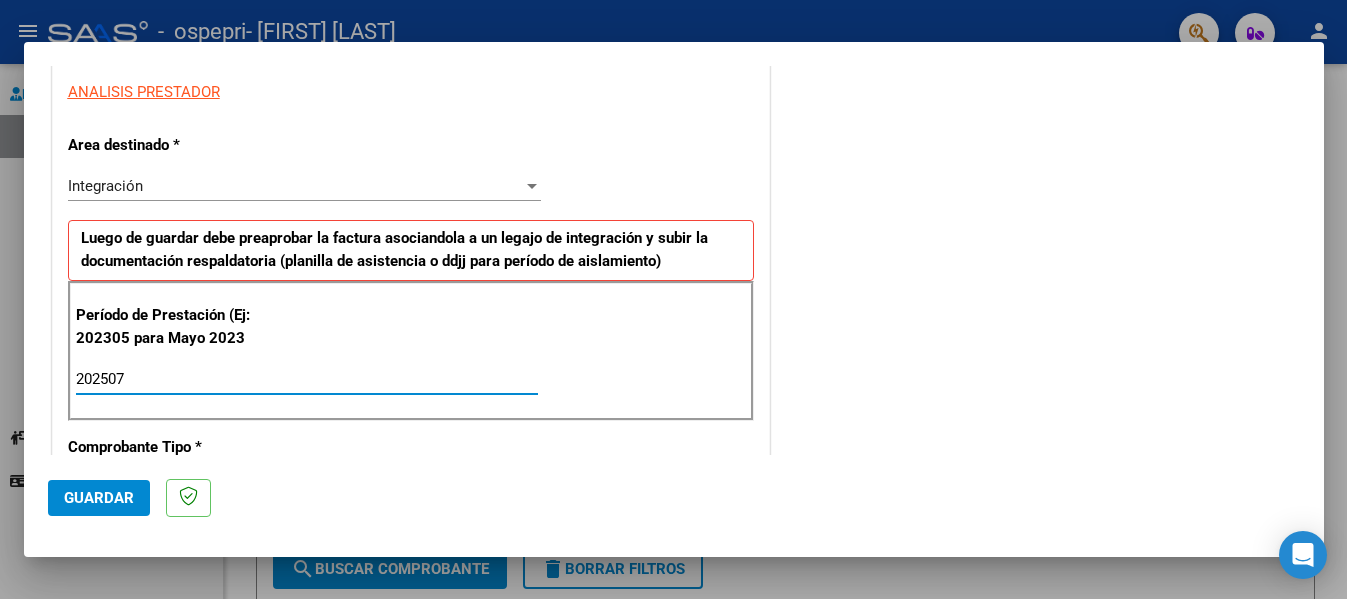 type on "202507" 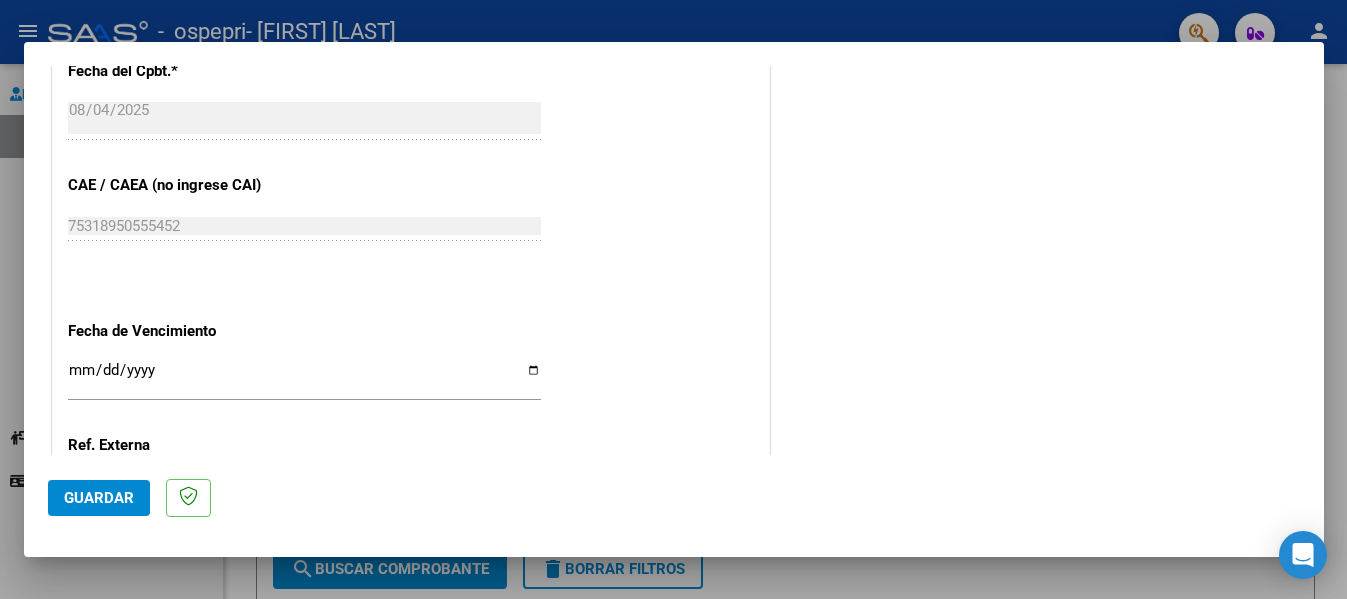 scroll, scrollTop: 1162, scrollLeft: 0, axis: vertical 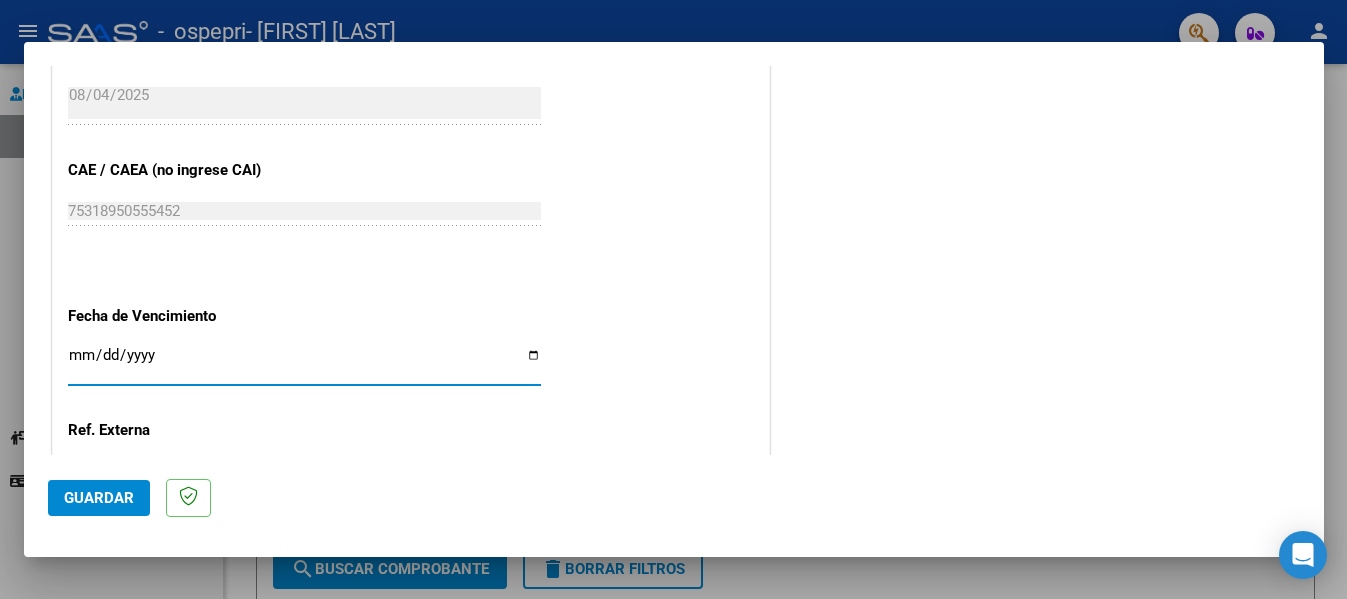 click on "Ingresar la fecha" at bounding box center [304, 363] 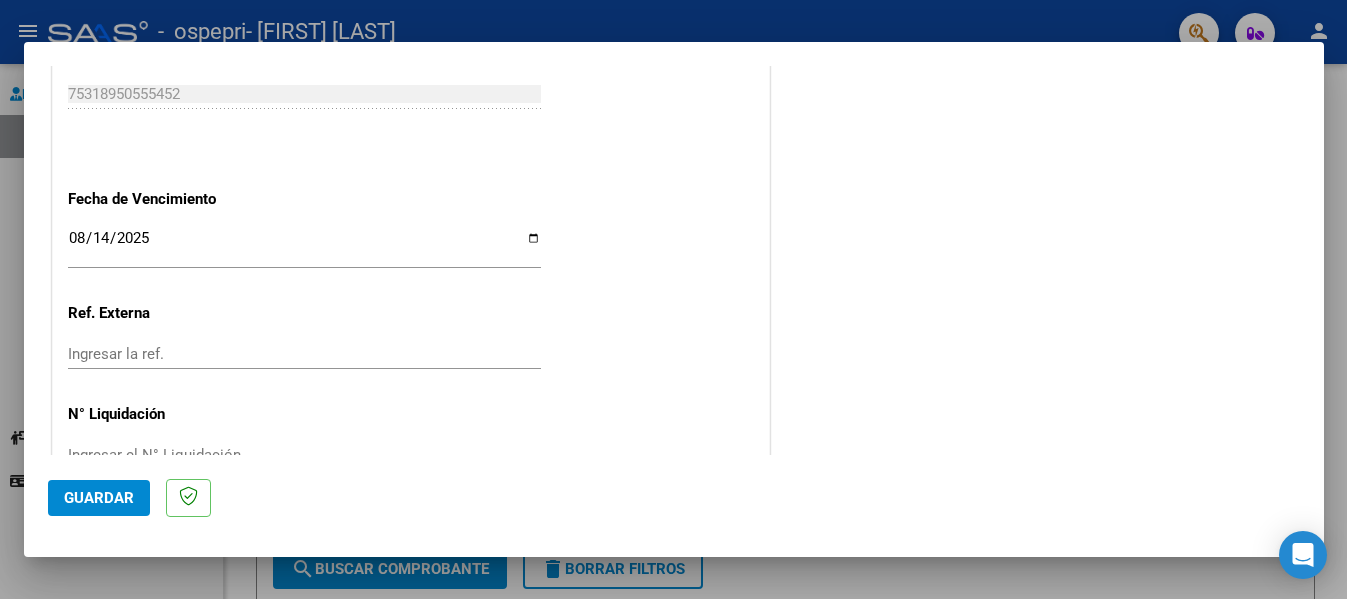 scroll, scrollTop: 1333, scrollLeft: 0, axis: vertical 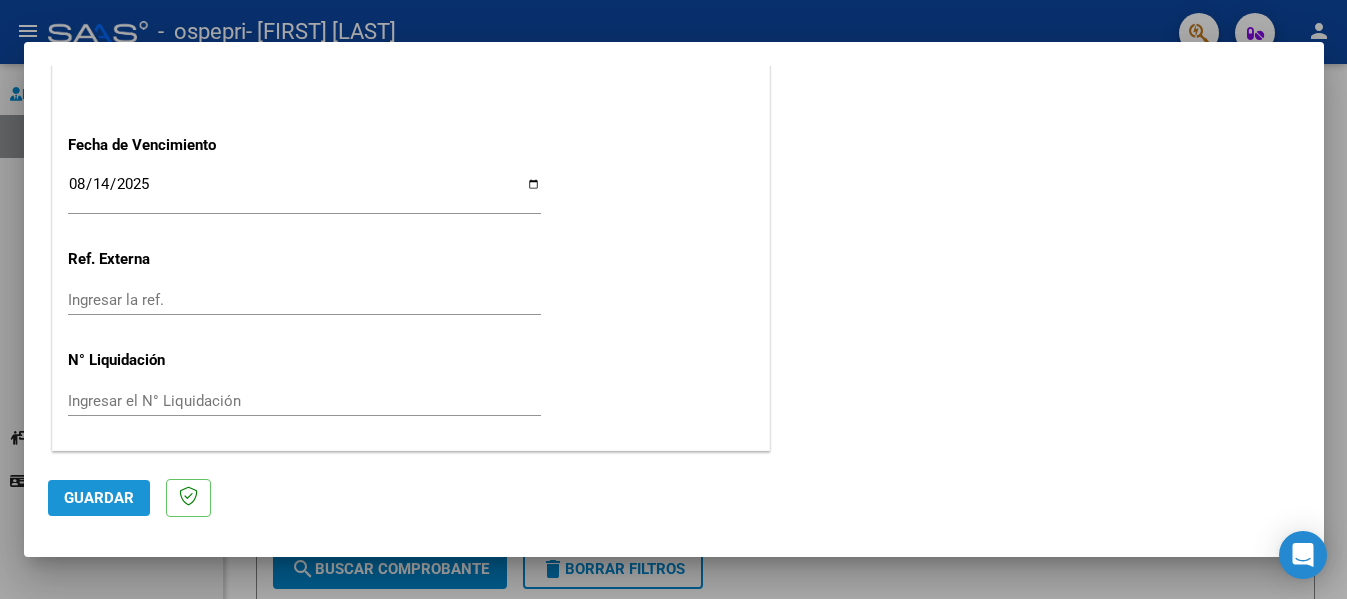click on "Guardar" 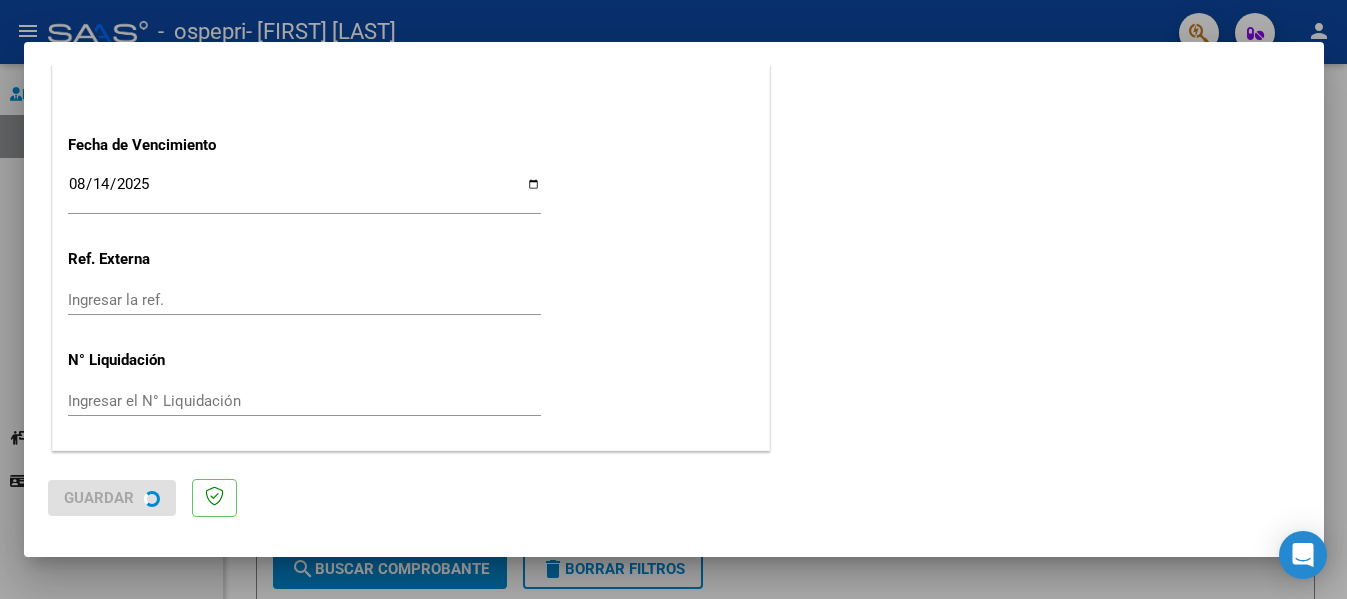 scroll, scrollTop: 0, scrollLeft: 0, axis: both 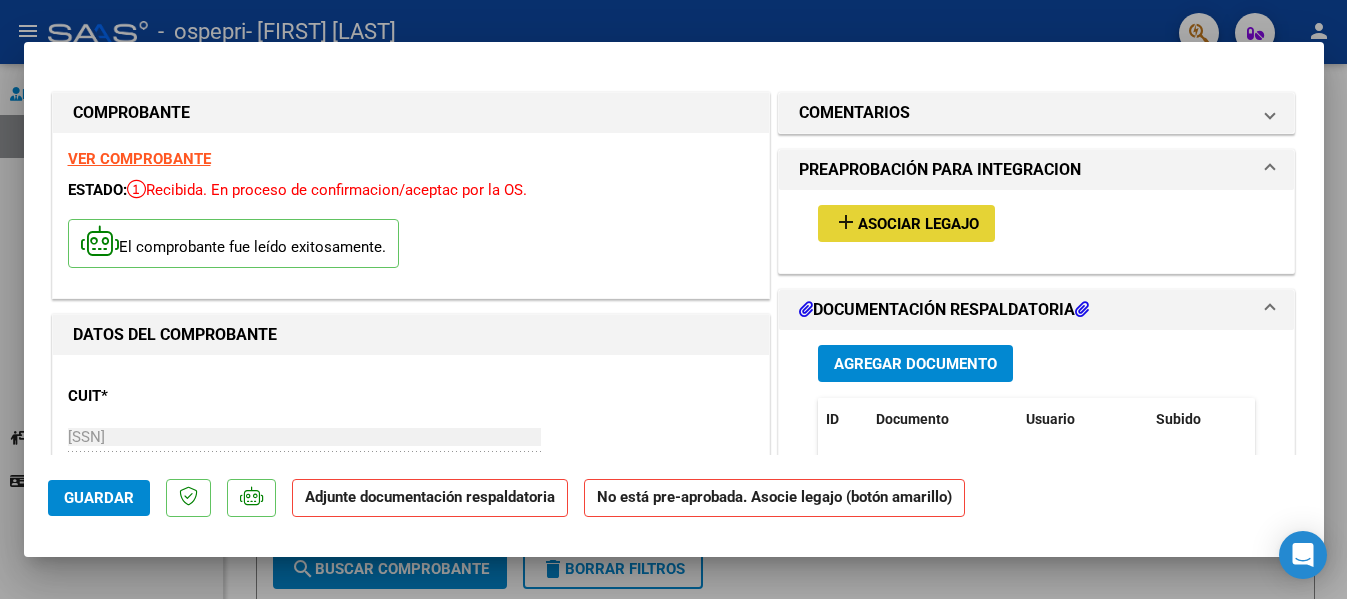 click on "add Asociar Legajo" at bounding box center [906, 223] 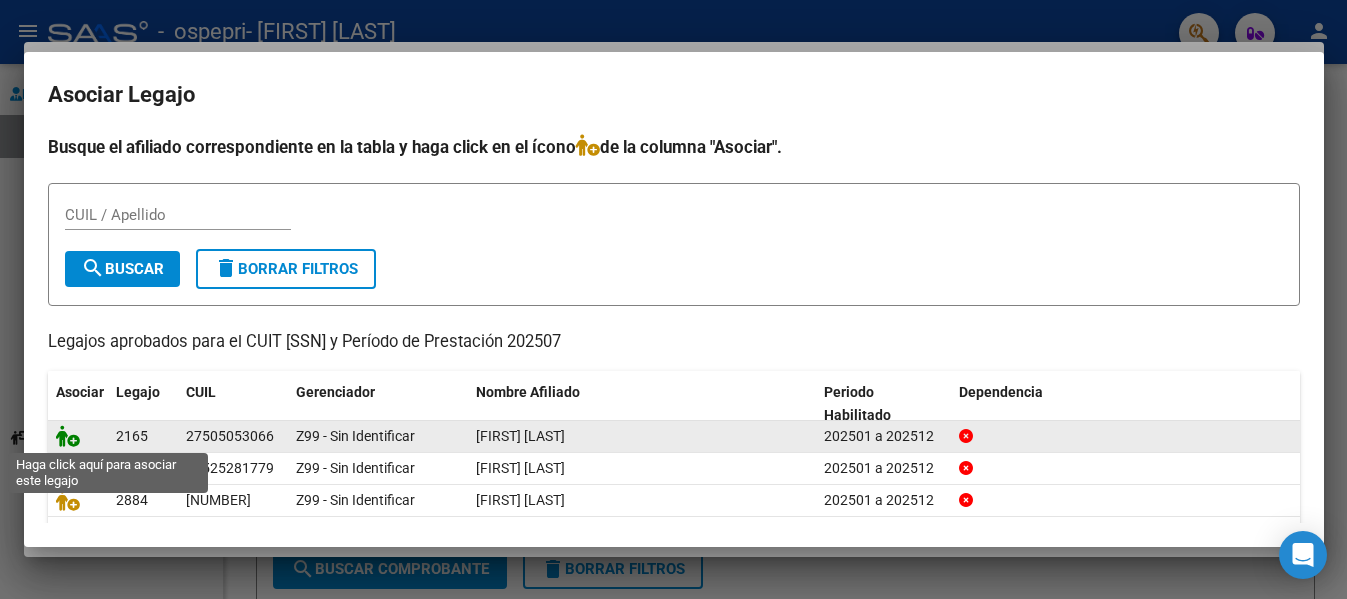 click 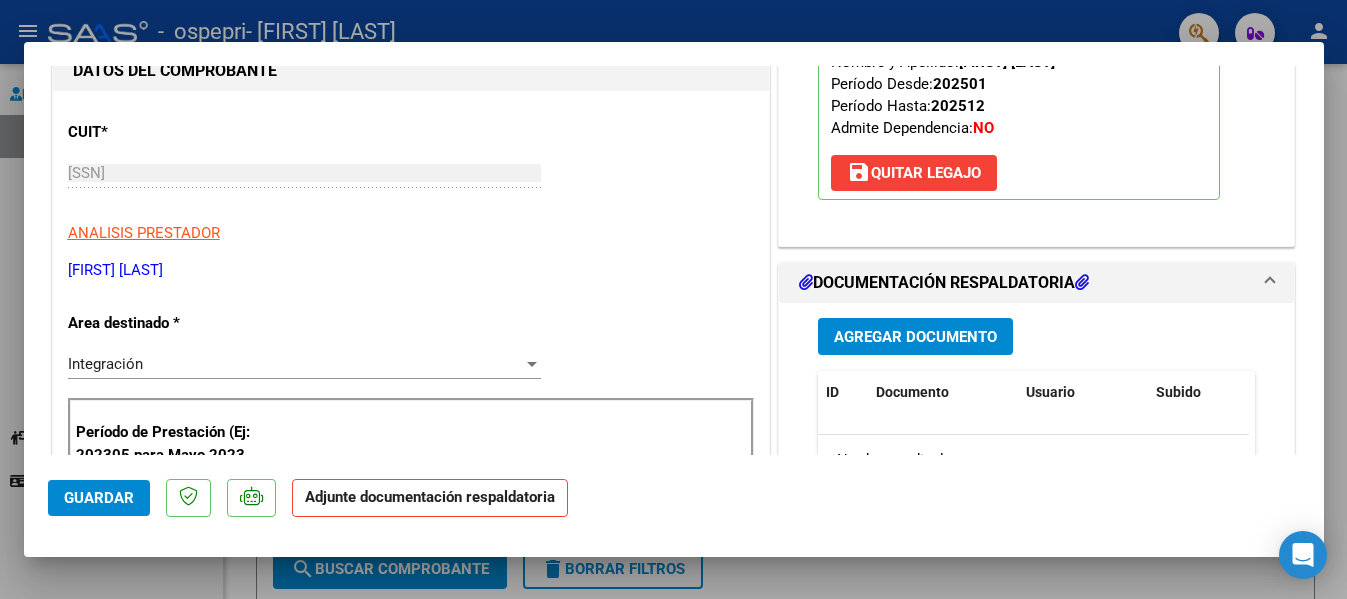 scroll, scrollTop: 269, scrollLeft: 0, axis: vertical 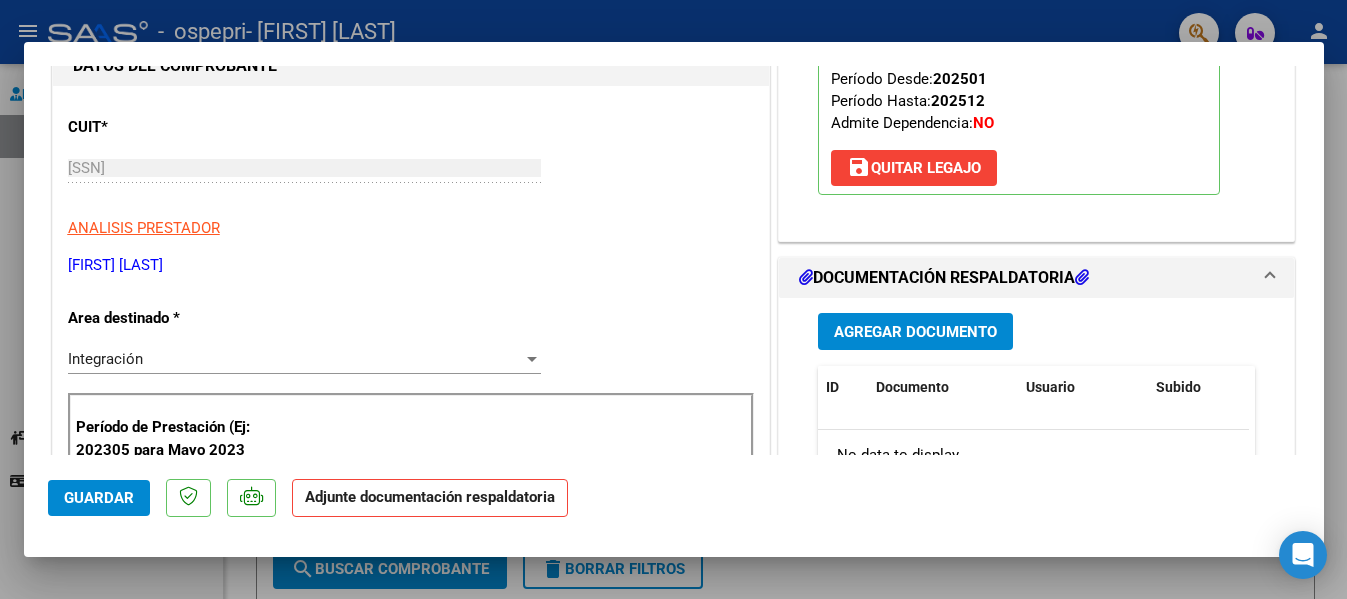 click on "Agregar Documento" at bounding box center (915, 331) 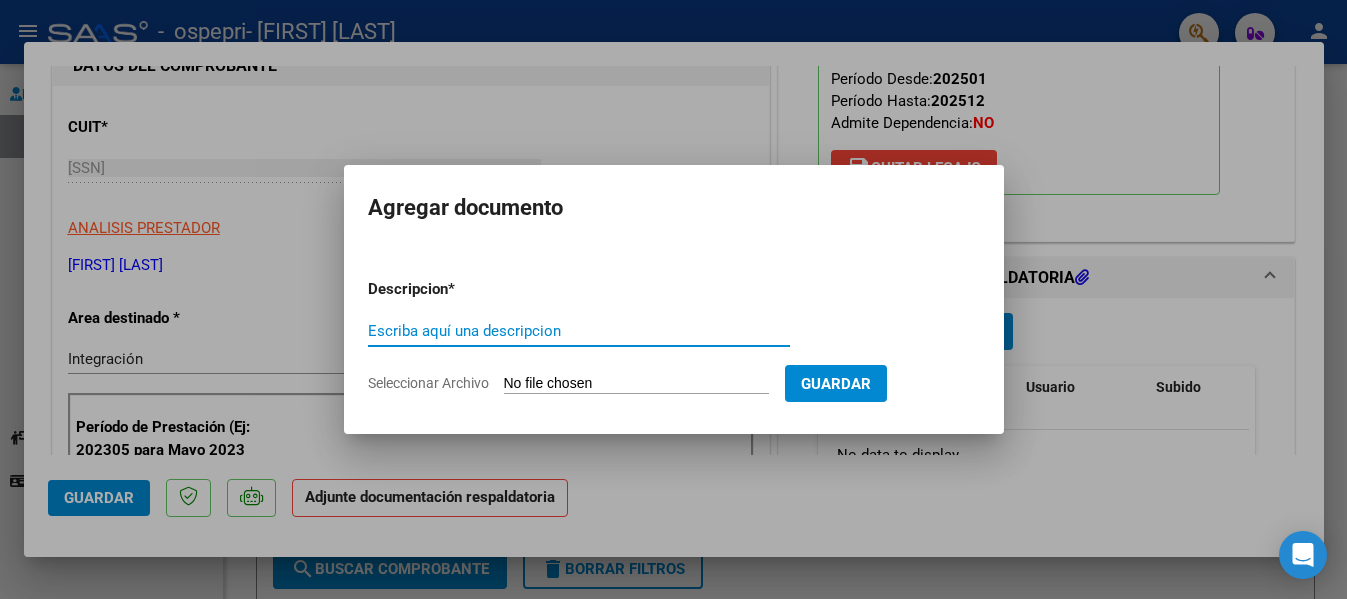 click on "Escriba aquí una descripcion" at bounding box center (579, 331) 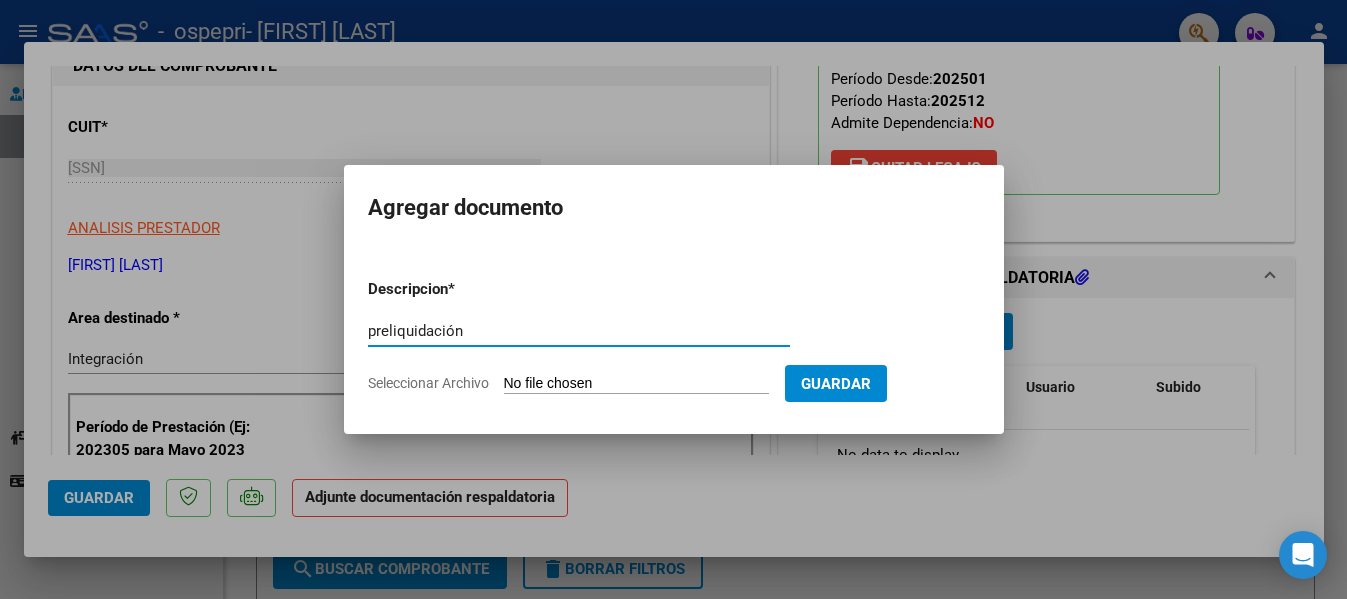 type on "preliquidación" 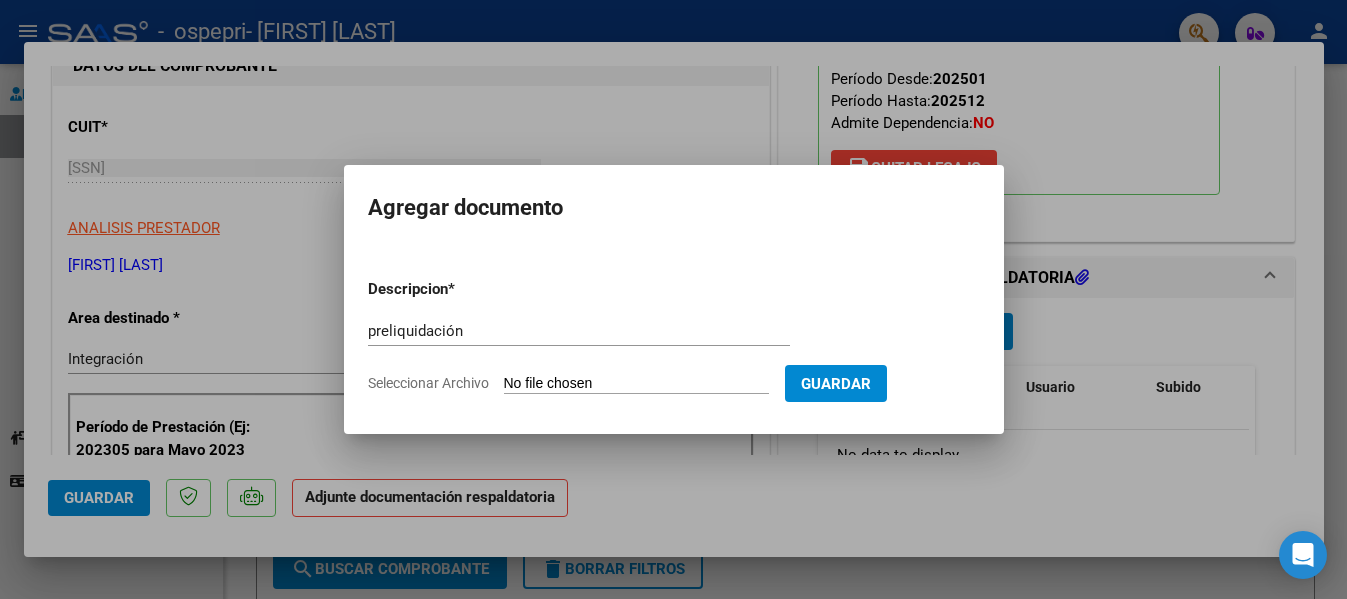 click on "Seleccionar Archivo" at bounding box center [636, 384] 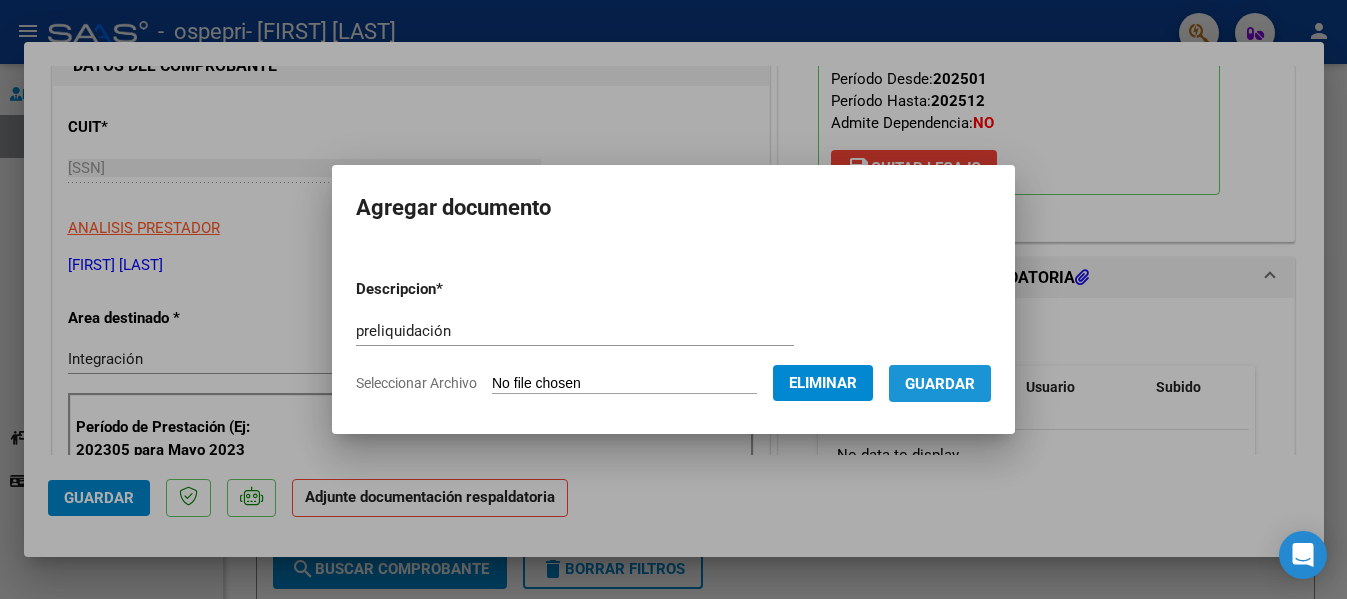 click on "Guardar" at bounding box center (940, 384) 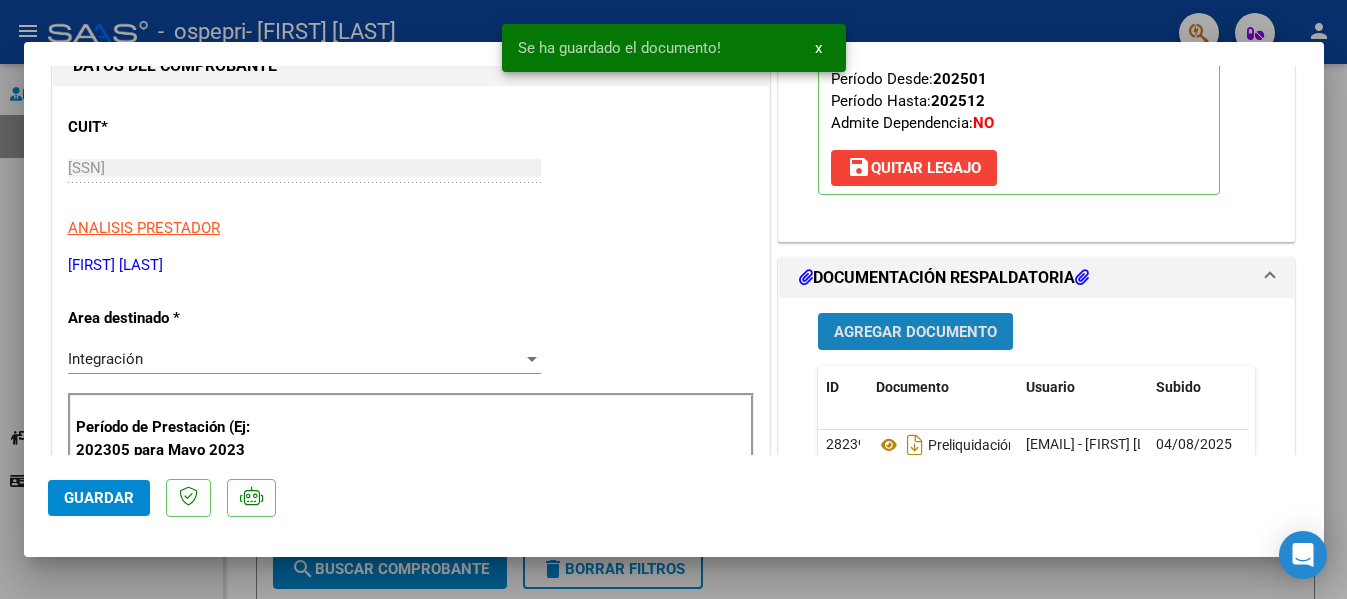 click on "Agregar Documento" at bounding box center (915, 332) 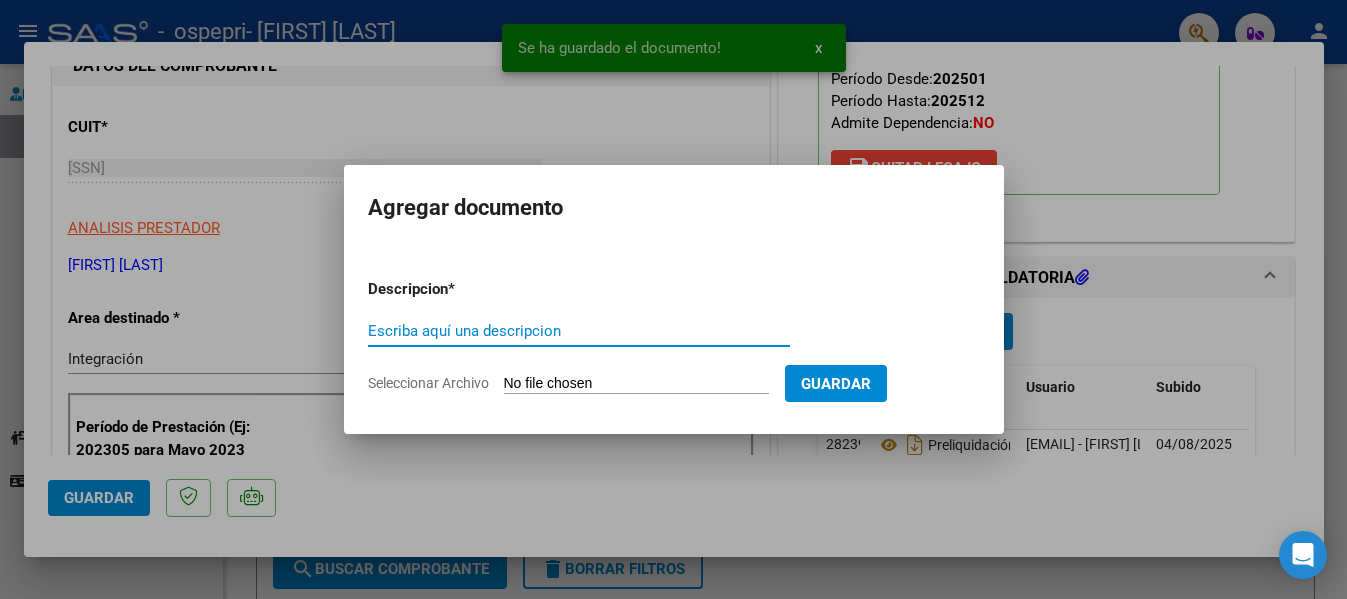 click on "Escriba aquí una descripcion" at bounding box center [579, 331] 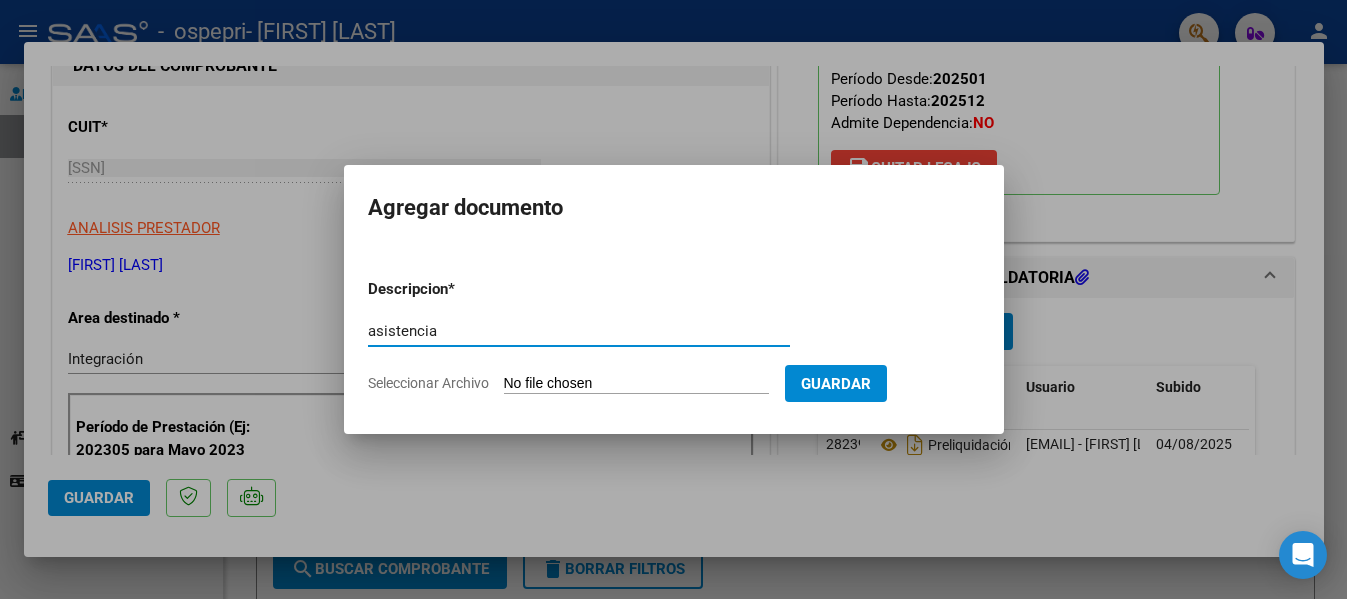 type on "asistencia" 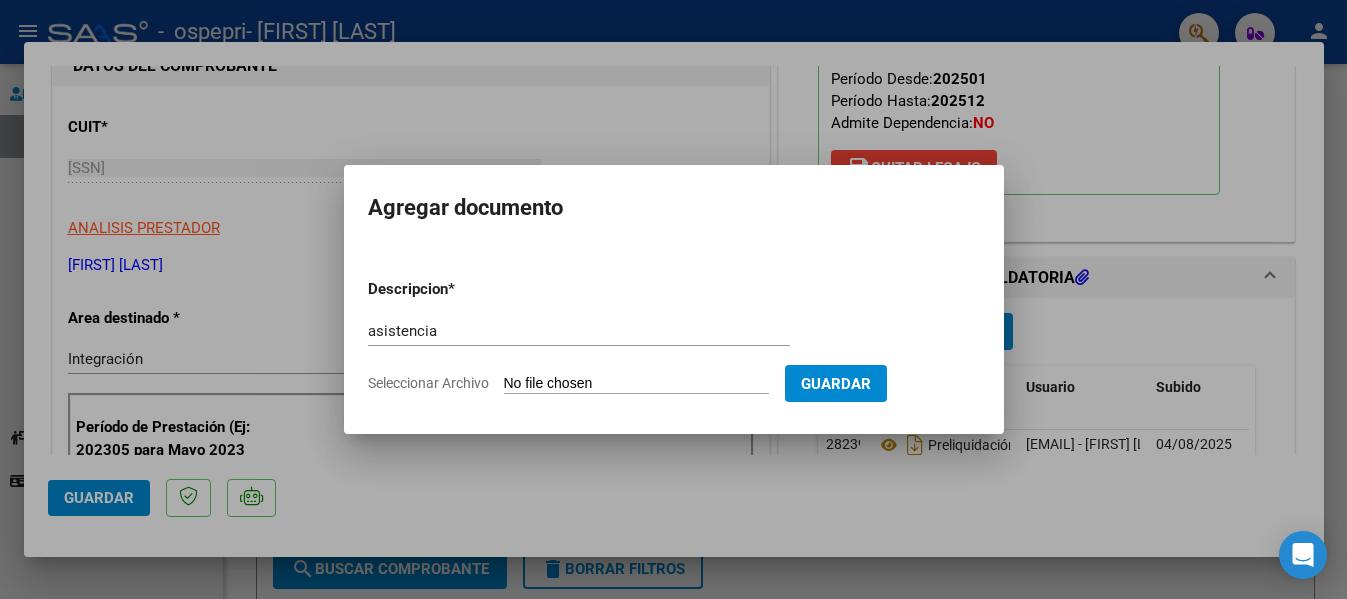 click on "Seleccionar Archivo" at bounding box center [636, 384] 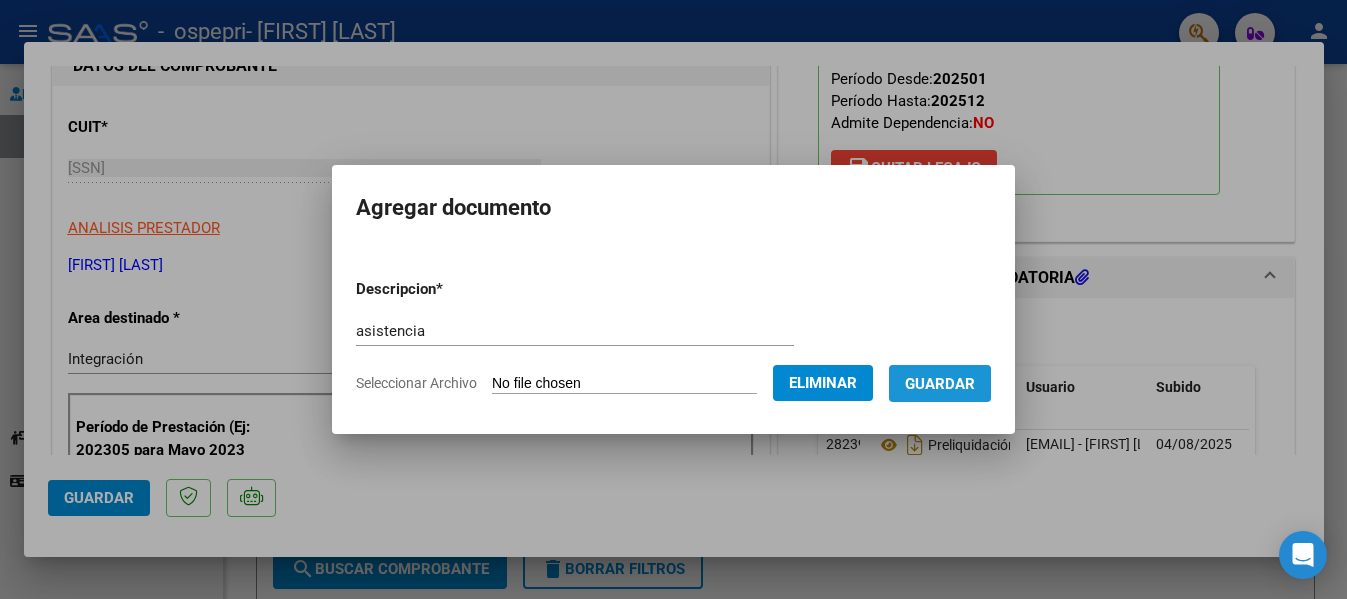click on "Guardar" at bounding box center (940, 384) 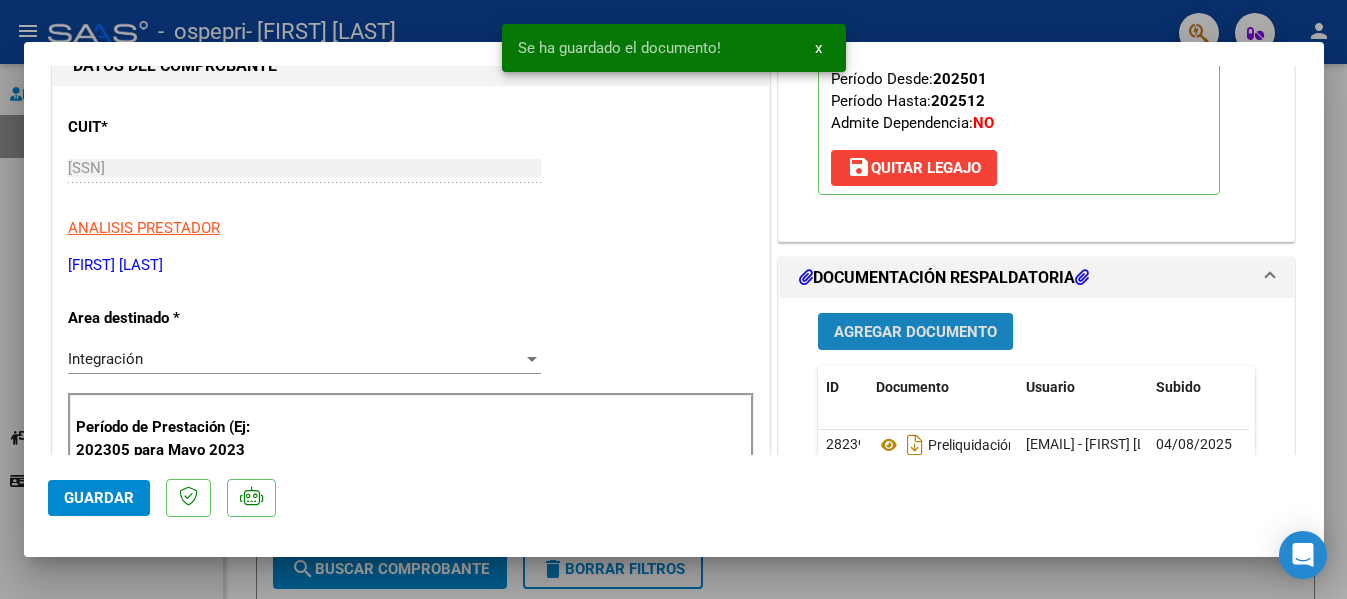 click on "Agregar Documento" at bounding box center (915, 332) 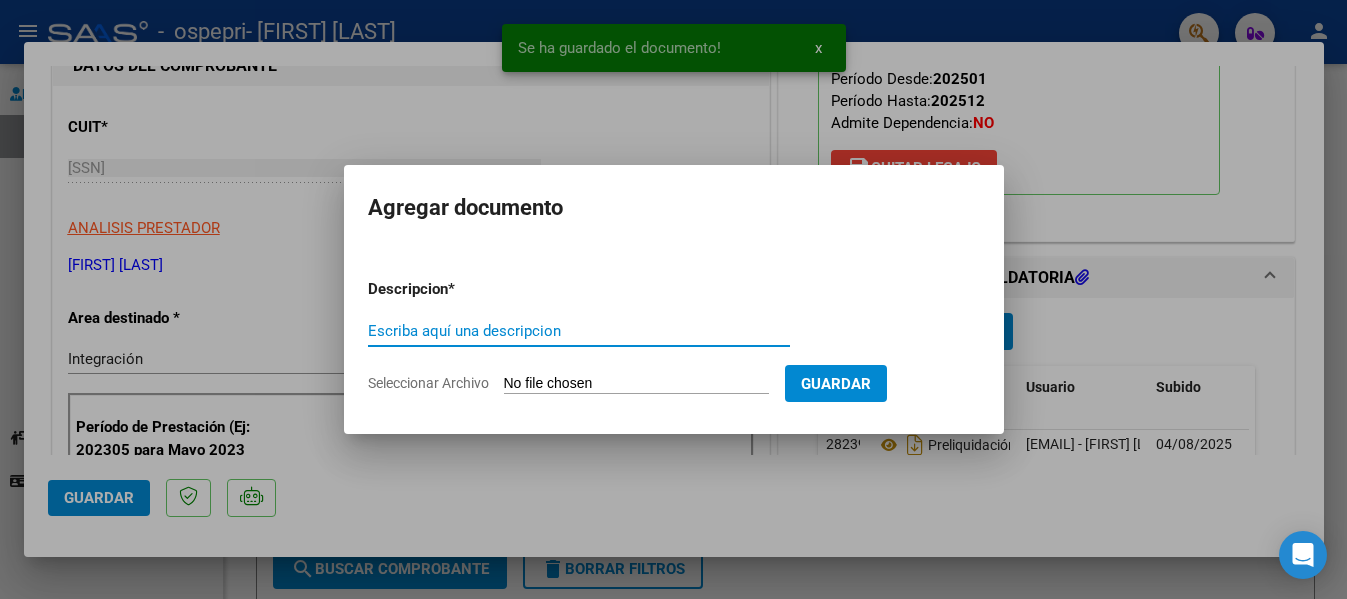 click on "Escriba aquí una descripcion" at bounding box center (579, 331) 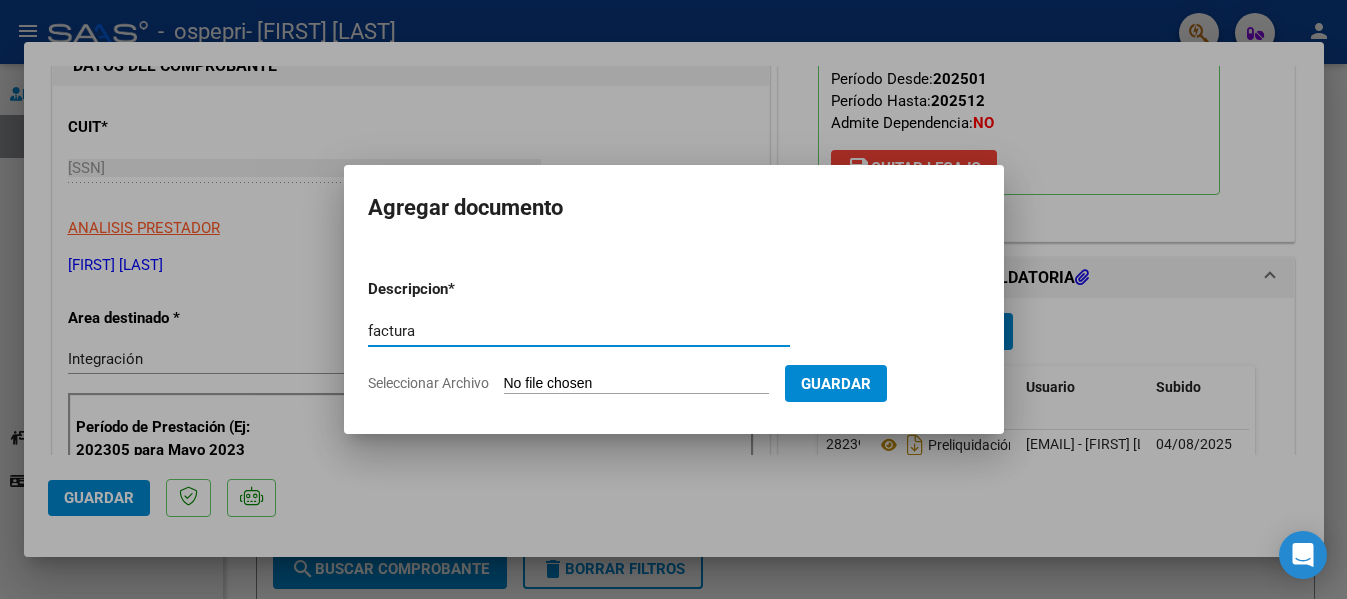 type on "factura" 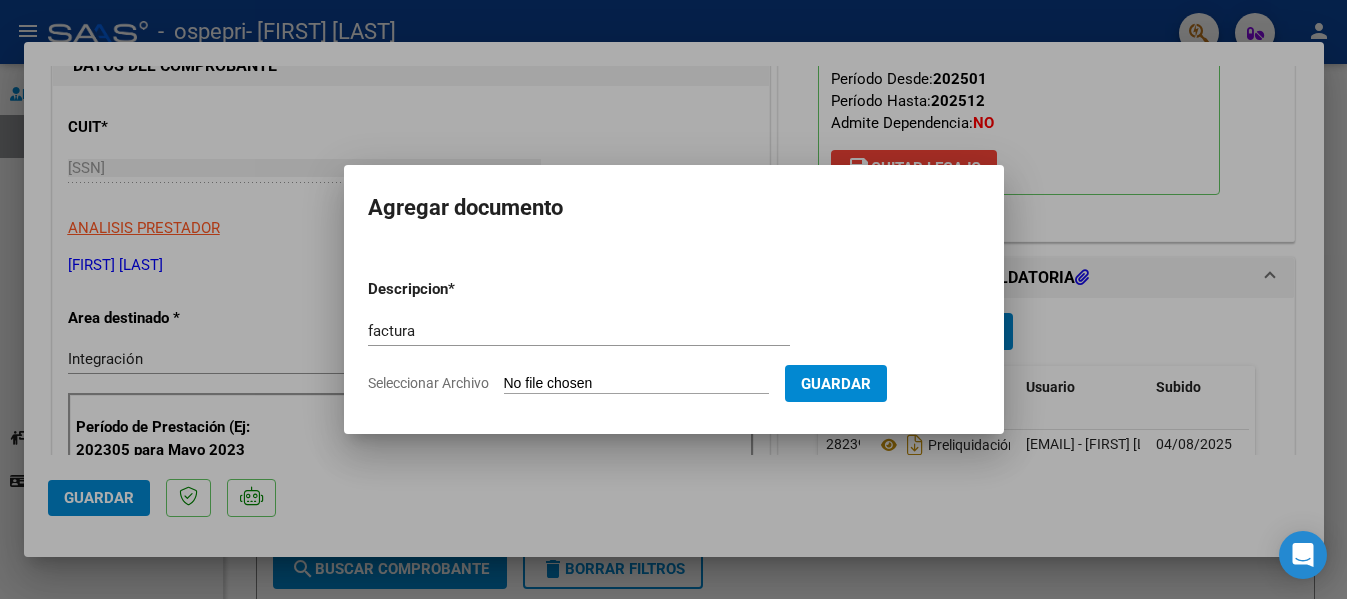 click on "Seleccionar Archivo" at bounding box center [636, 384] 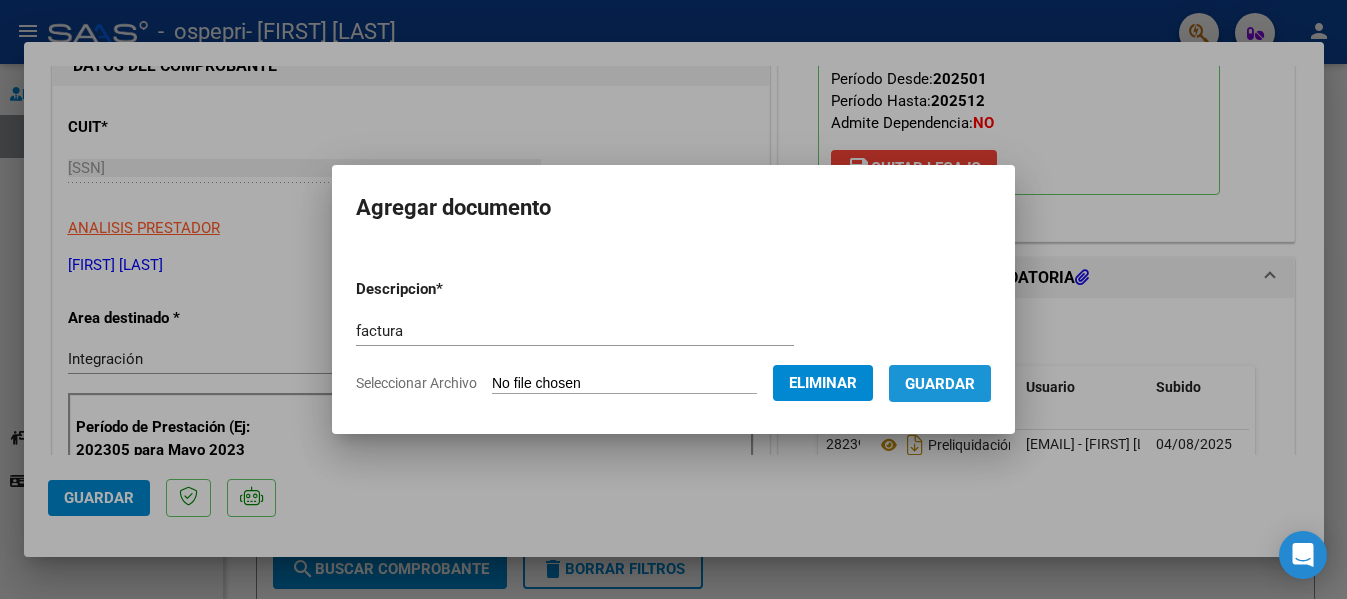 click on "Guardar" at bounding box center [940, 383] 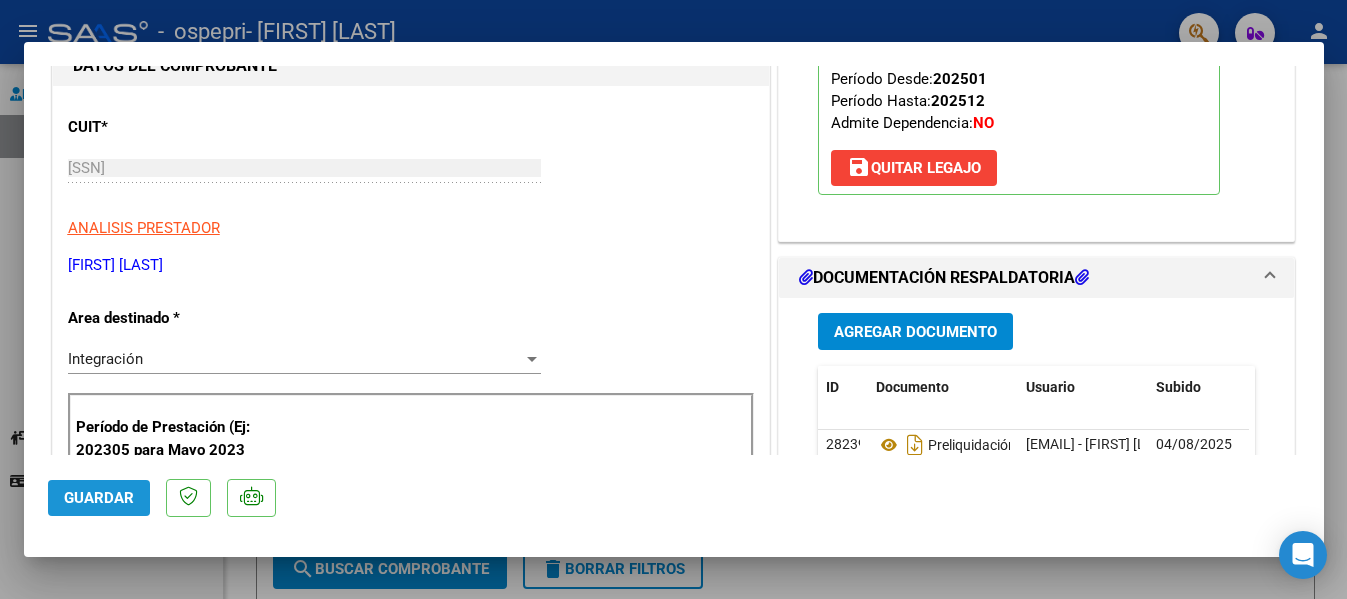 click on "Guardar" 